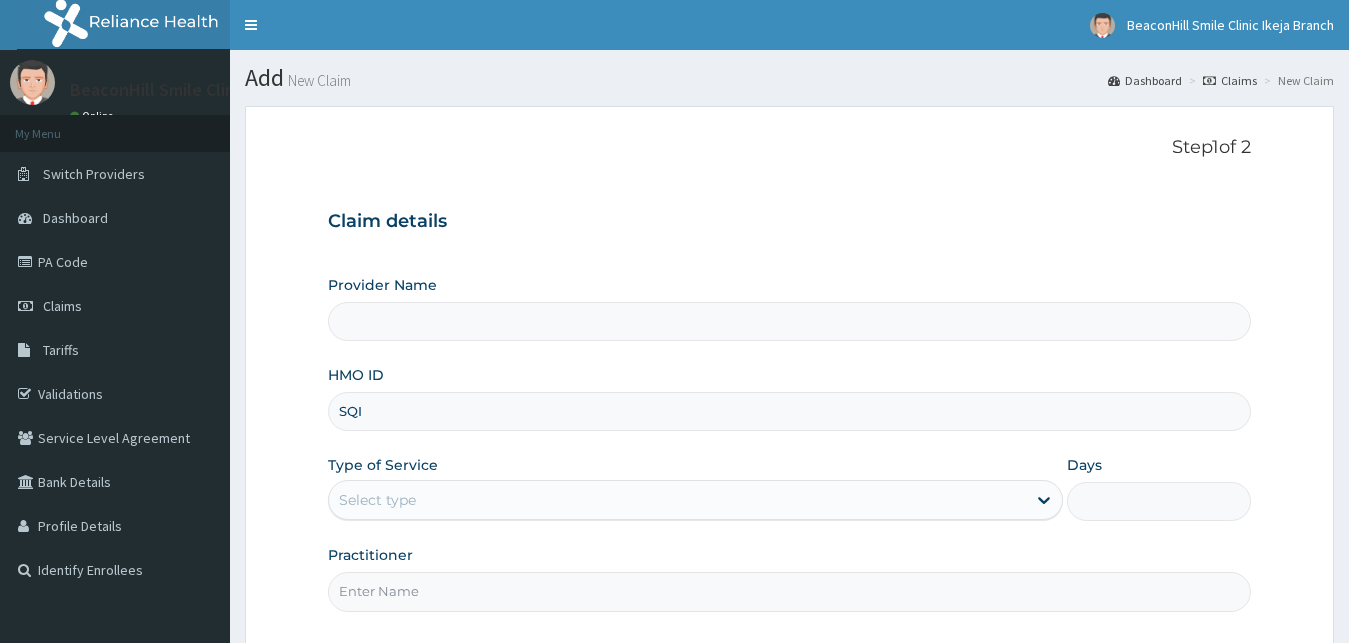 scroll, scrollTop: 0, scrollLeft: 0, axis: both 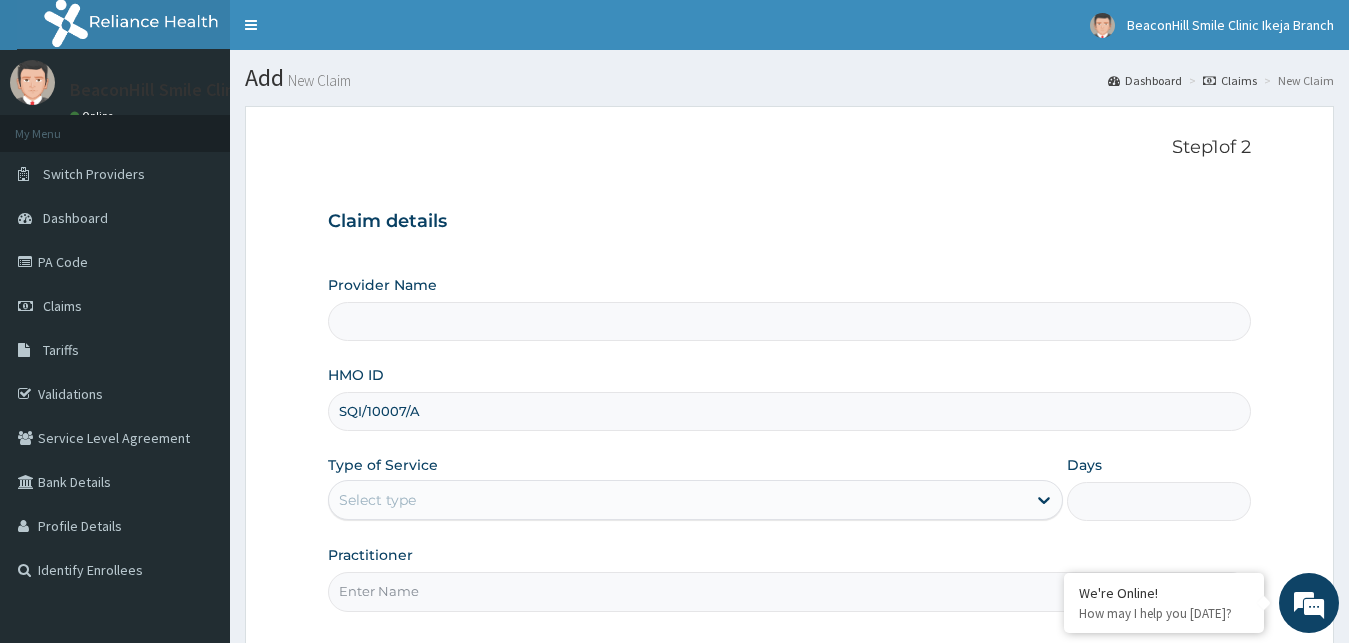 type on "SQI/10007/A" 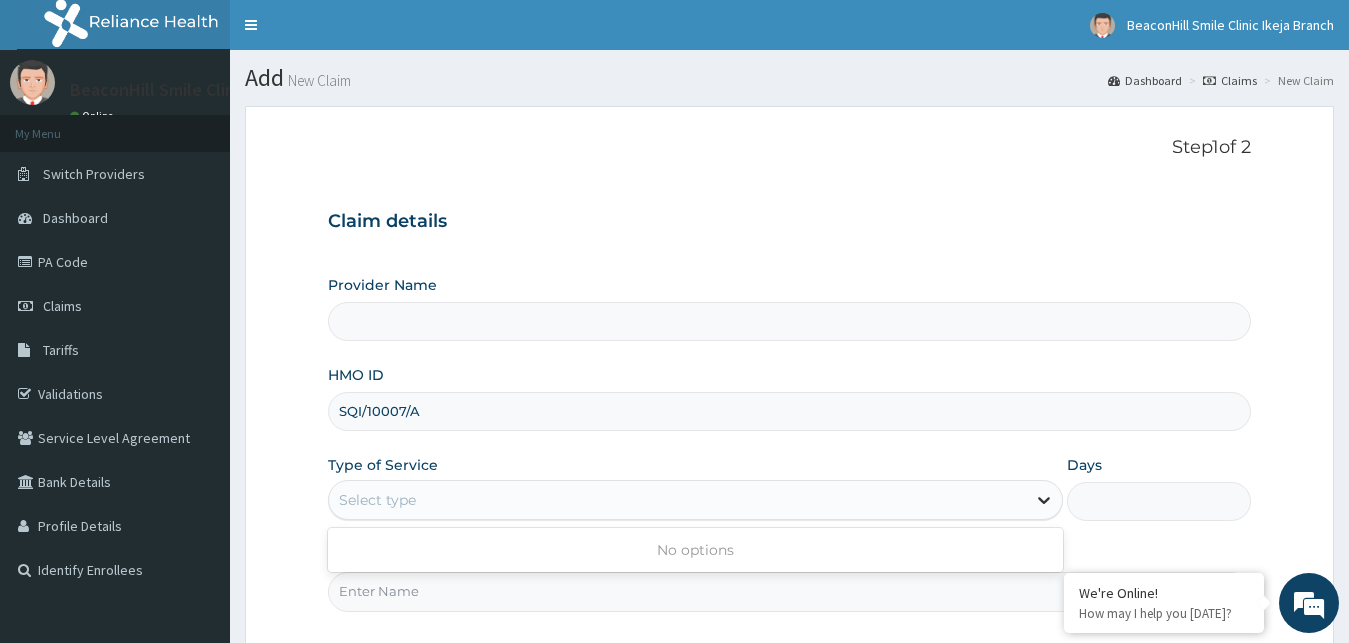 click 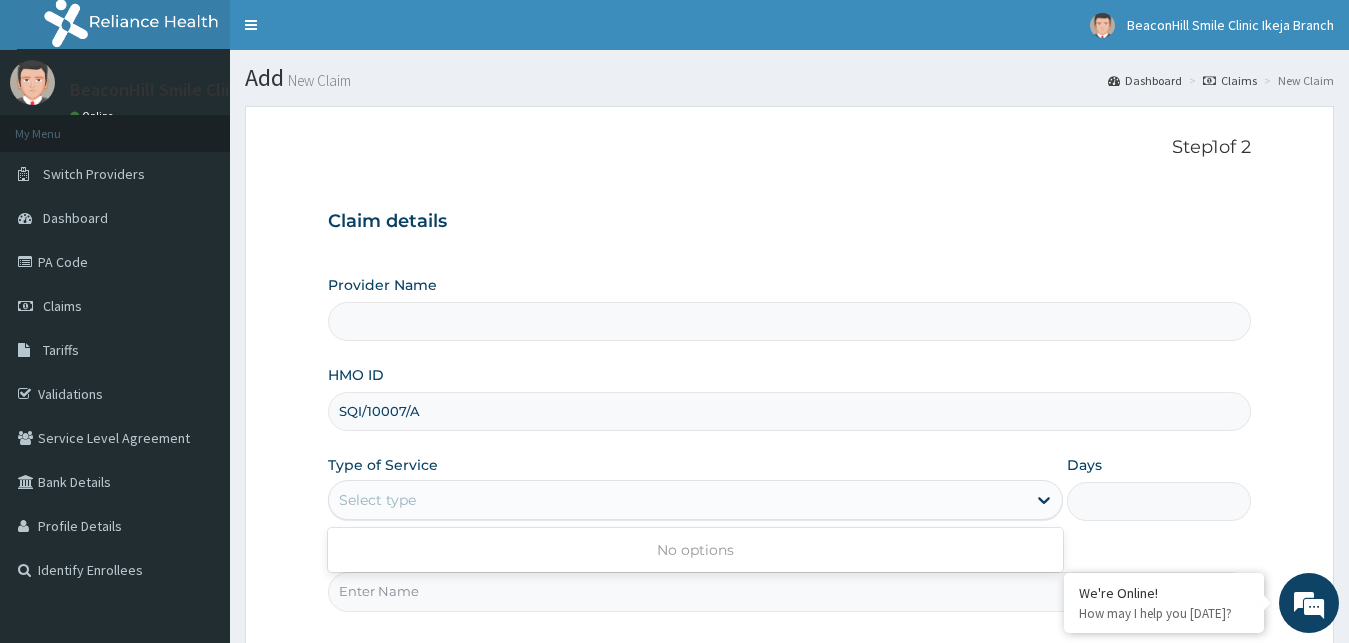 click on "Select type" at bounding box center [678, 500] 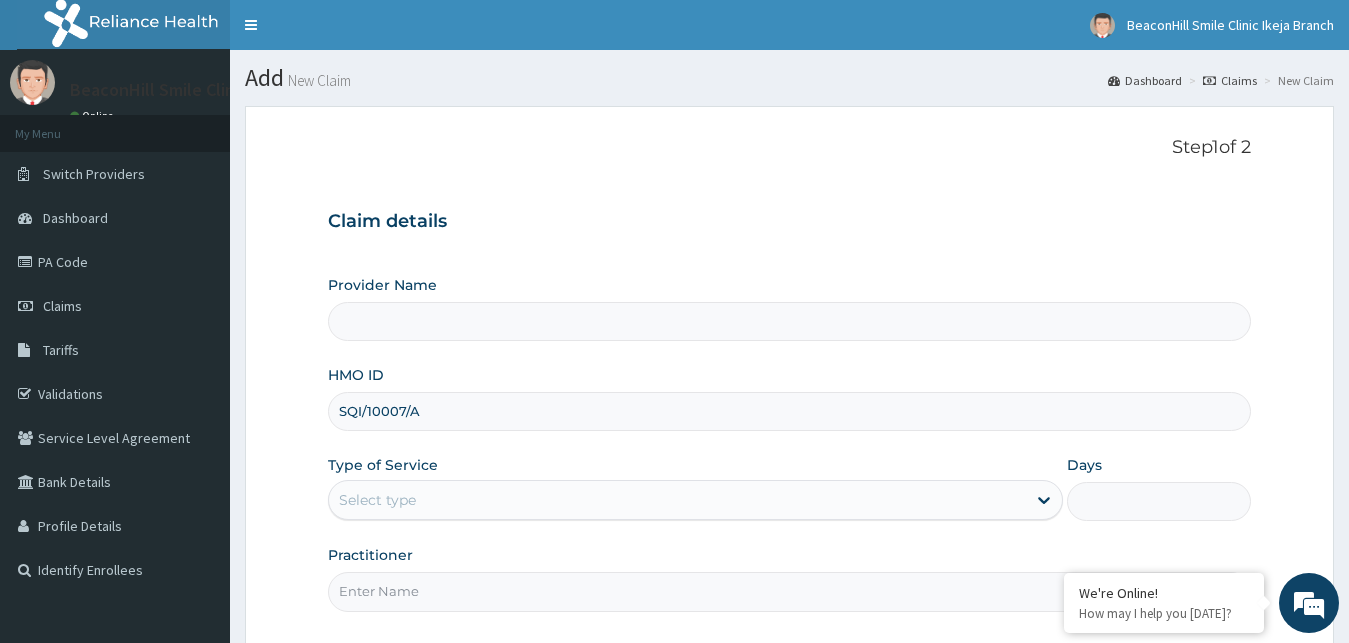 click on "Practitioner" at bounding box center [790, 591] 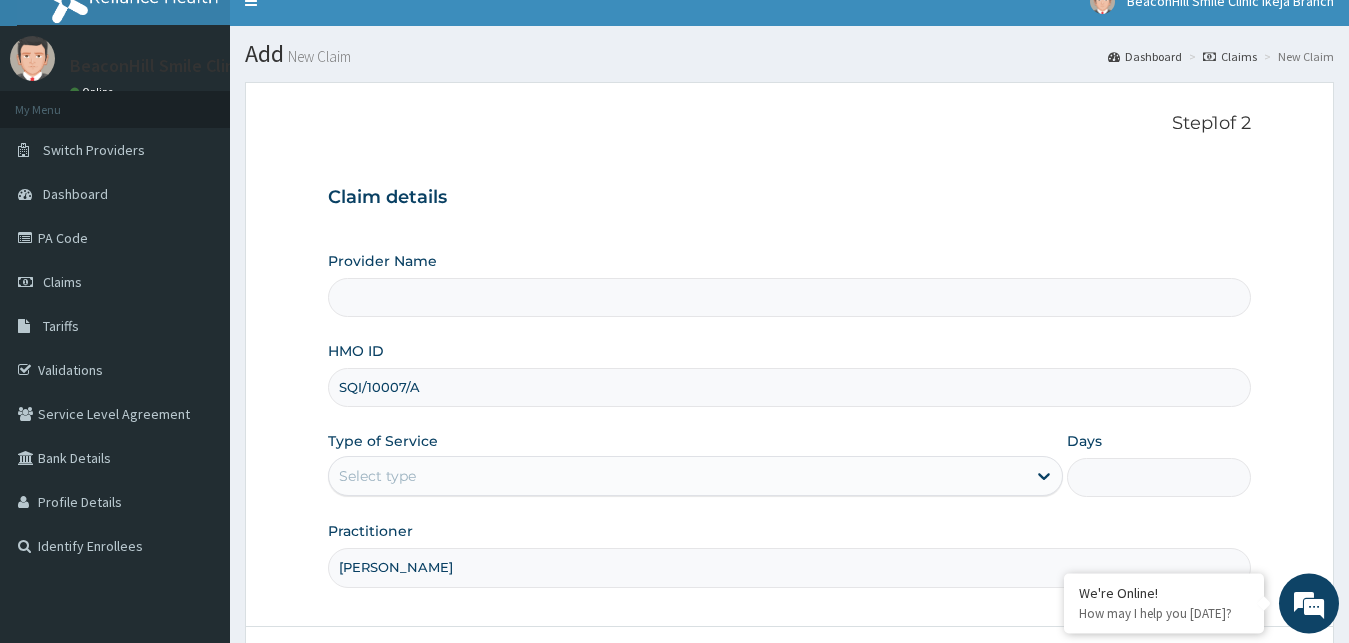 scroll, scrollTop: 0, scrollLeft: 0, axis: both 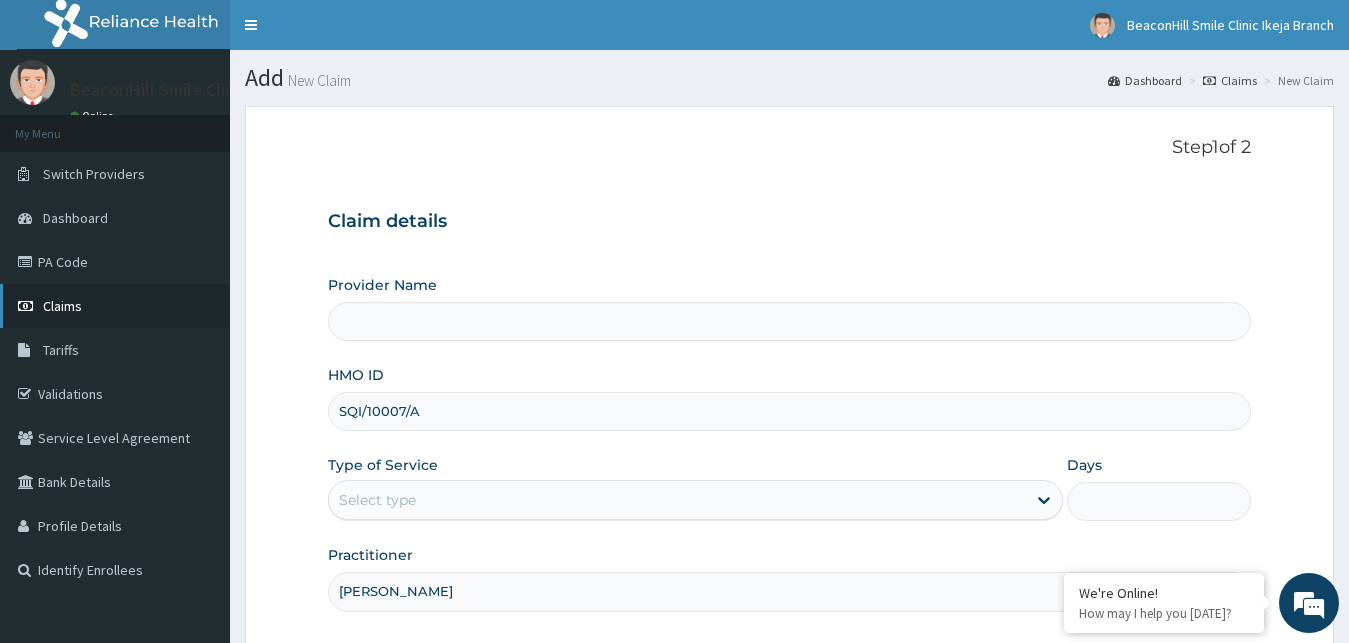 type on "DR ANTHONY" 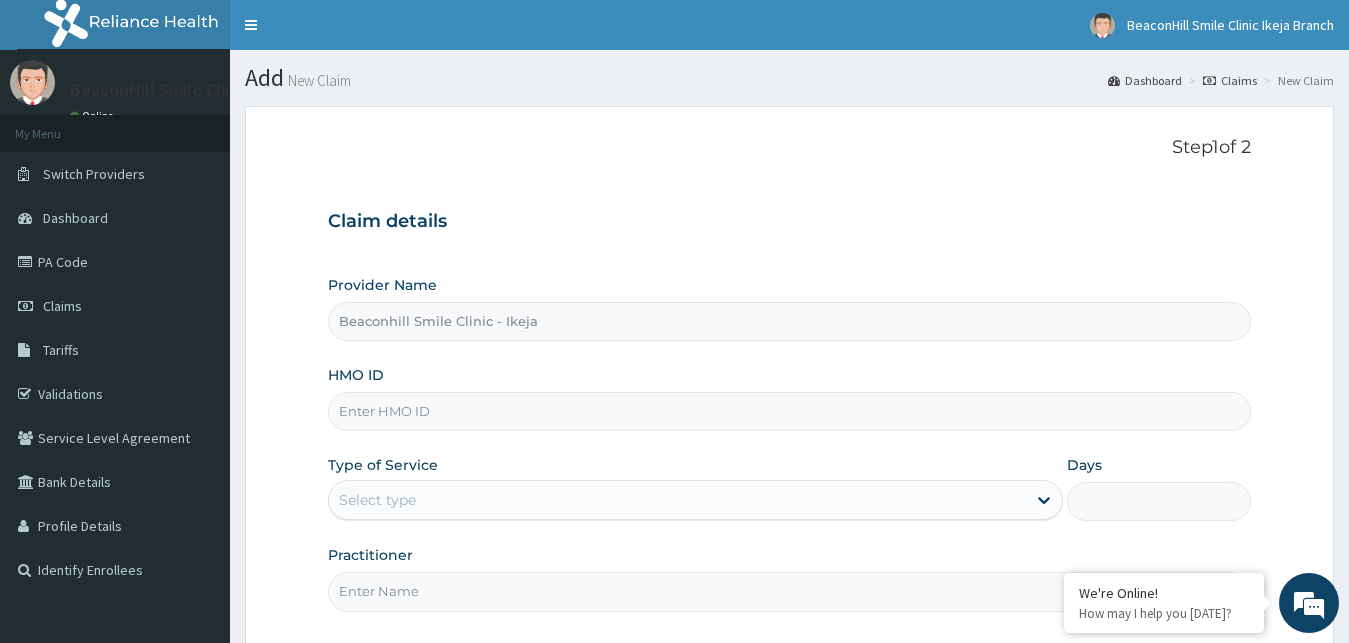 scroll, scrollTop: 0, scrollLeft: 0, axis: both 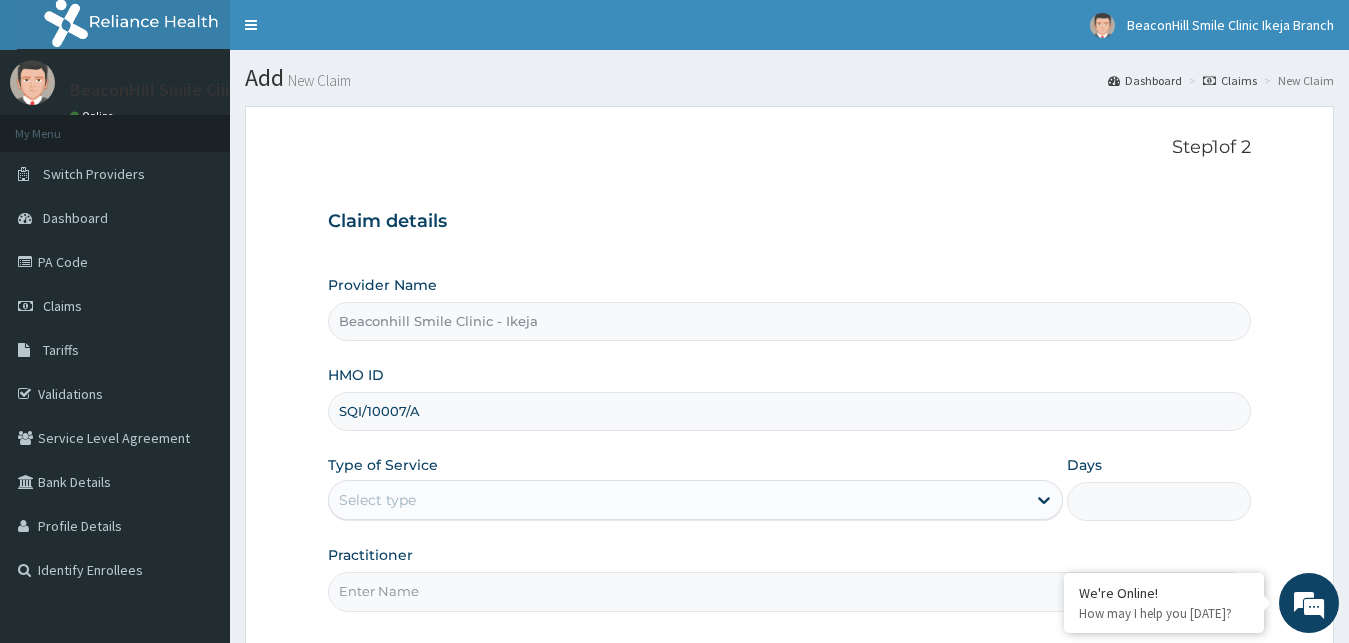 type on "SQI/10007/A" 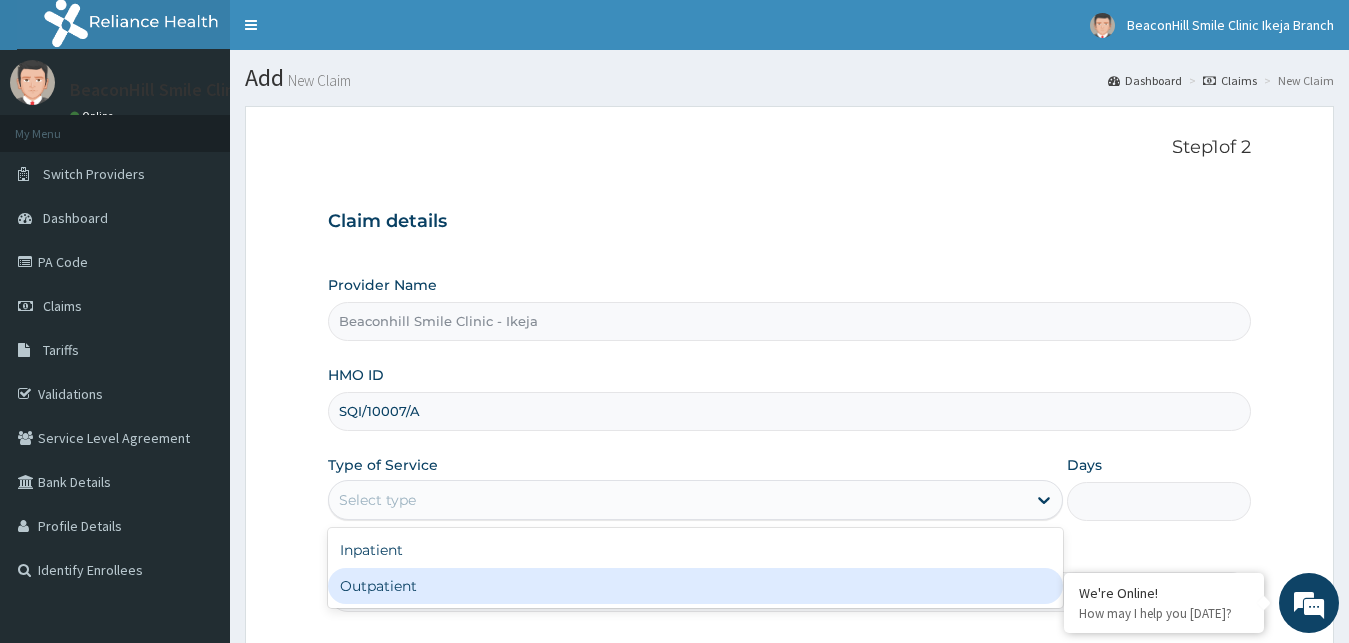 click on "Outpatient" at bounding box center [696, 586] 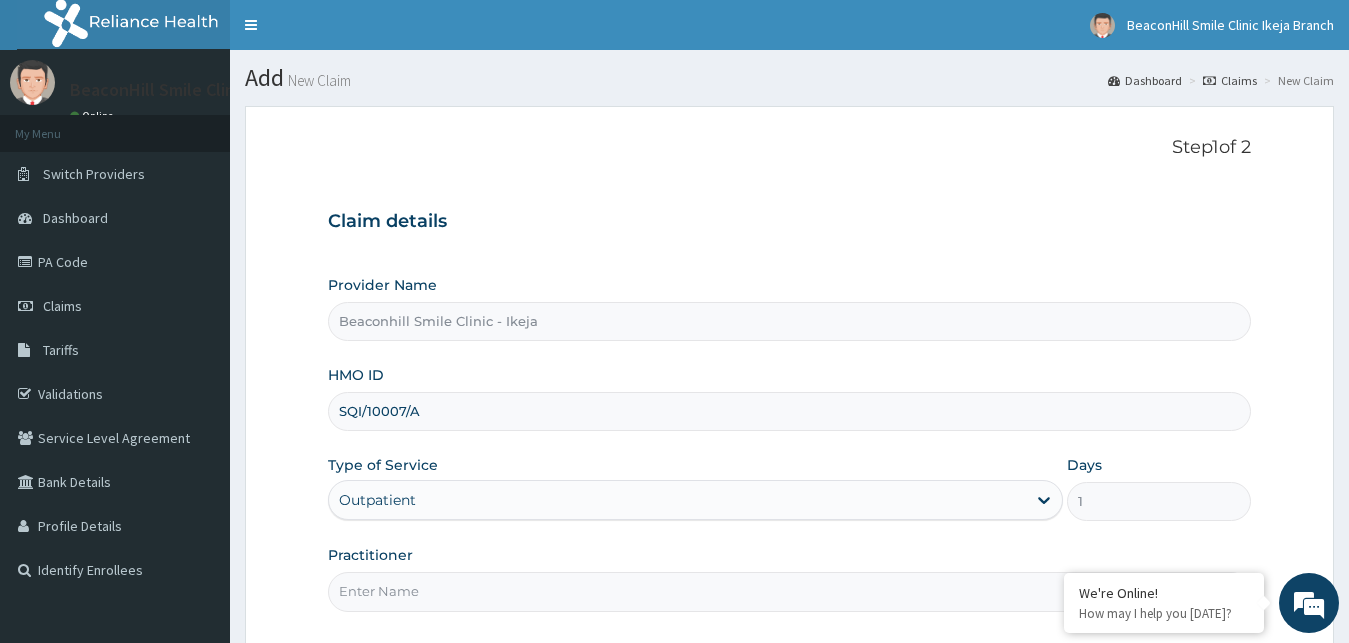 click on "Practitioner" at bounding box center (790, 578) 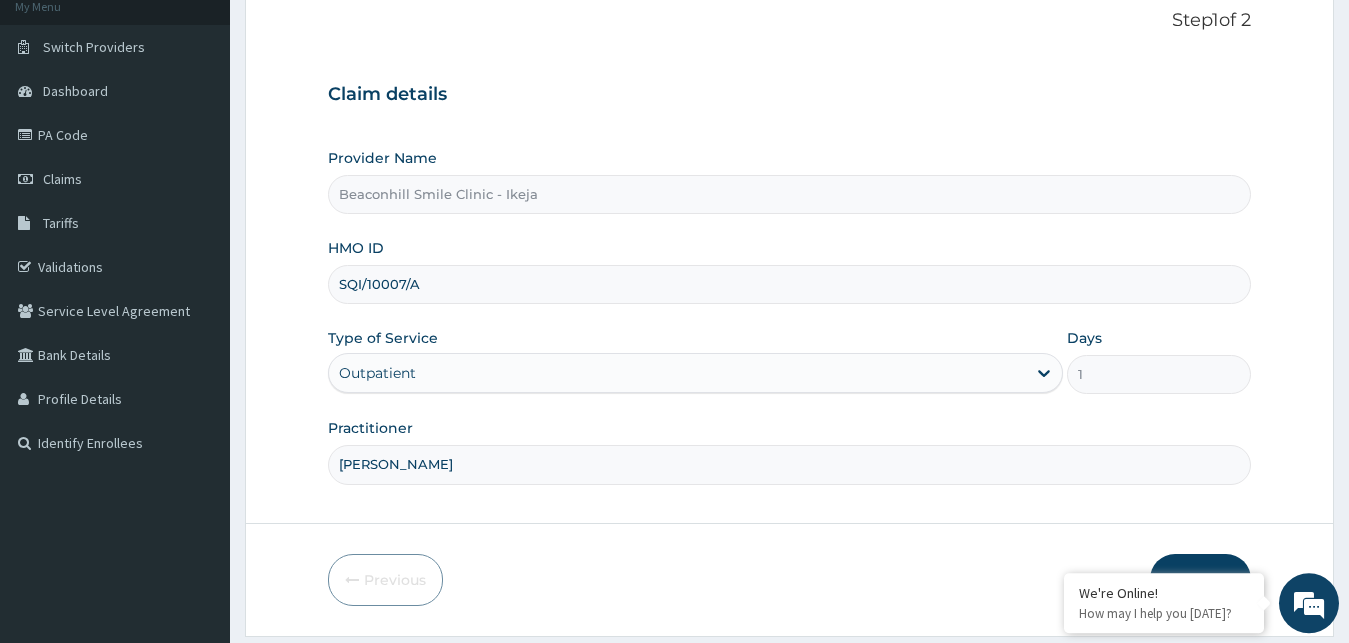 scroll, scrollTop: 187, scrollLeft: 0, axis: vertical 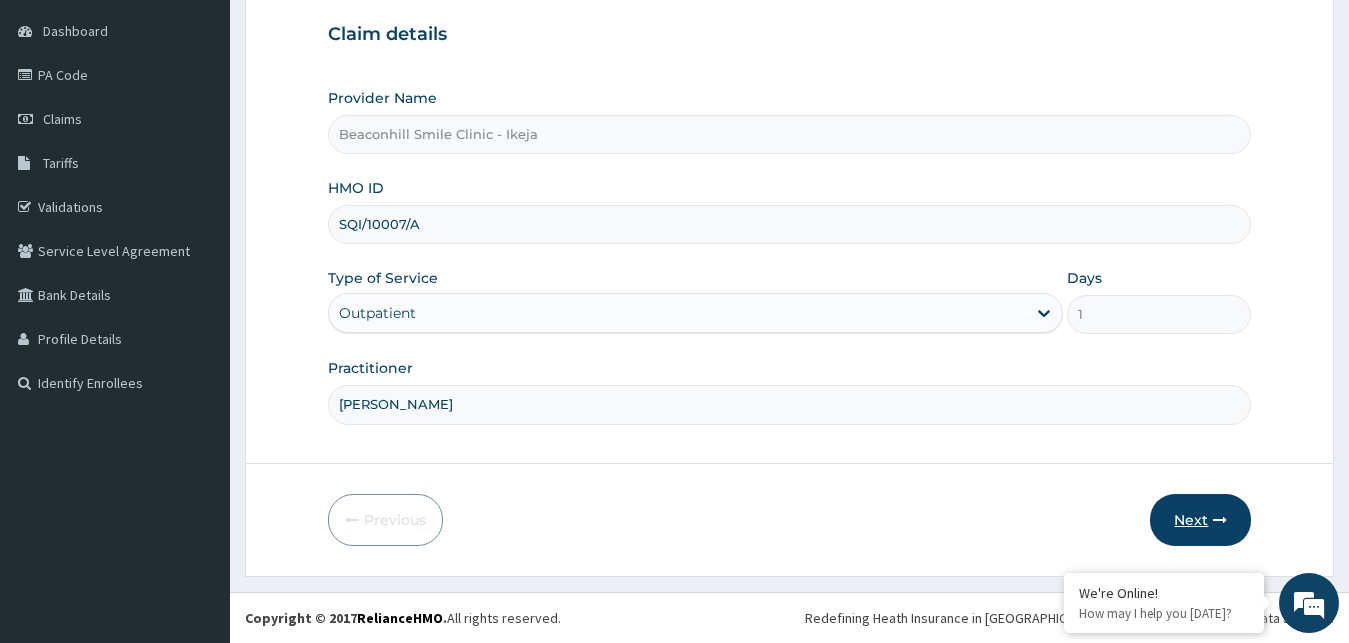 type on "DR ANTHONY" 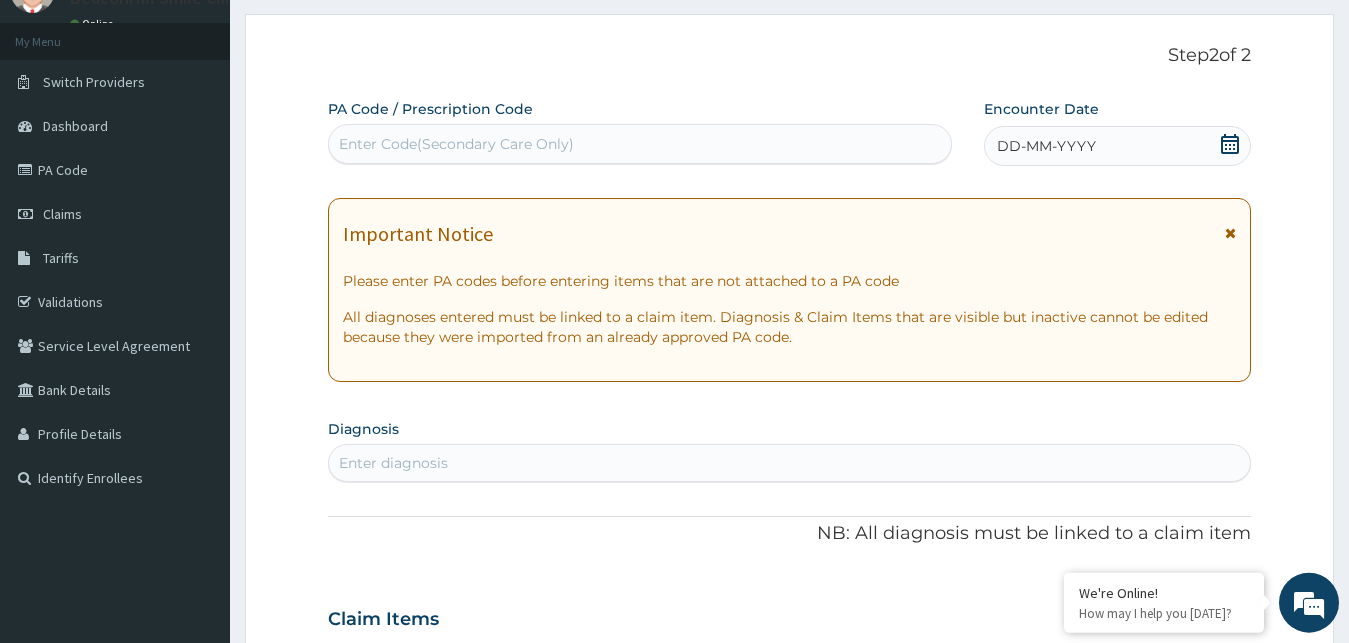 scroll, scrollTop: 0, scrollLeft: 0, axis: both 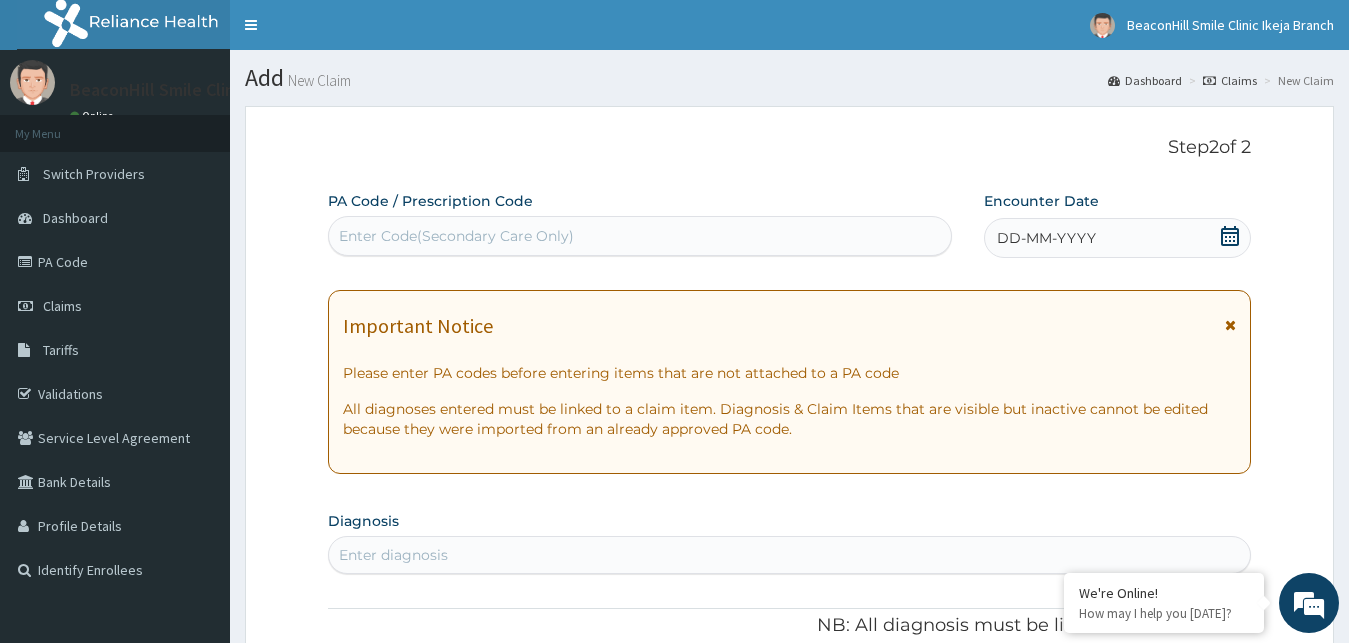 click on "Enter Code(Secondary Care Only)" at bounding box center (456, 236) 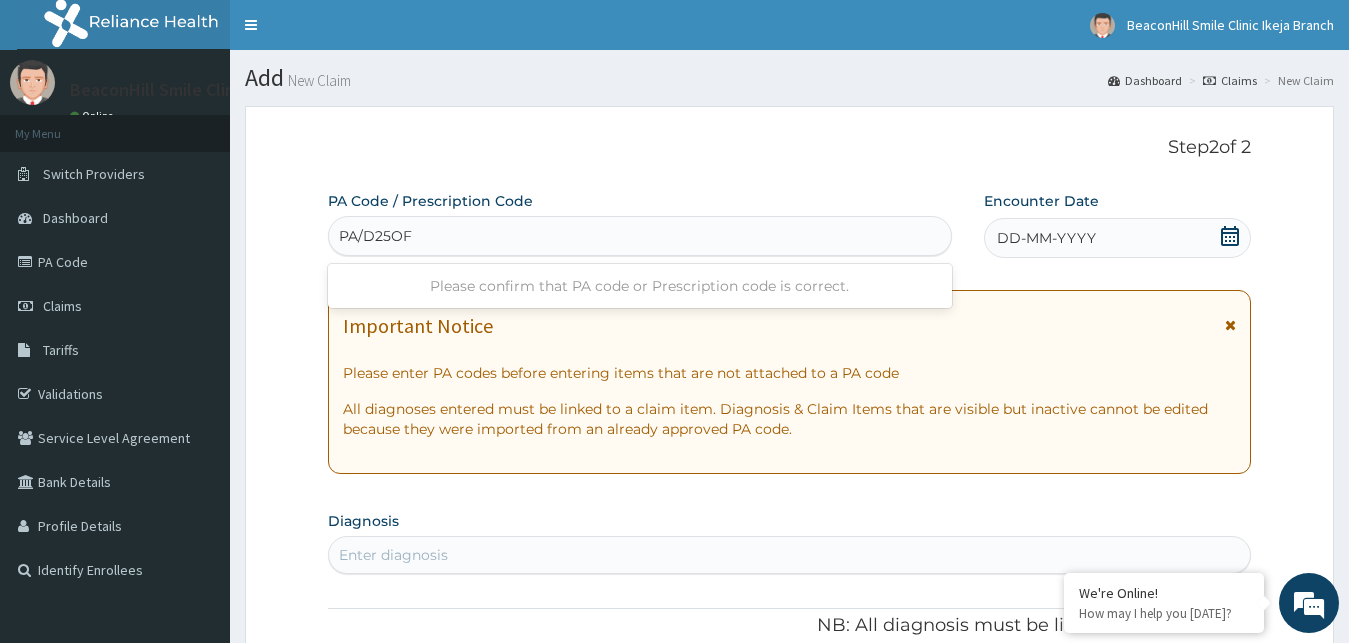 type on "PA/D25OFB" 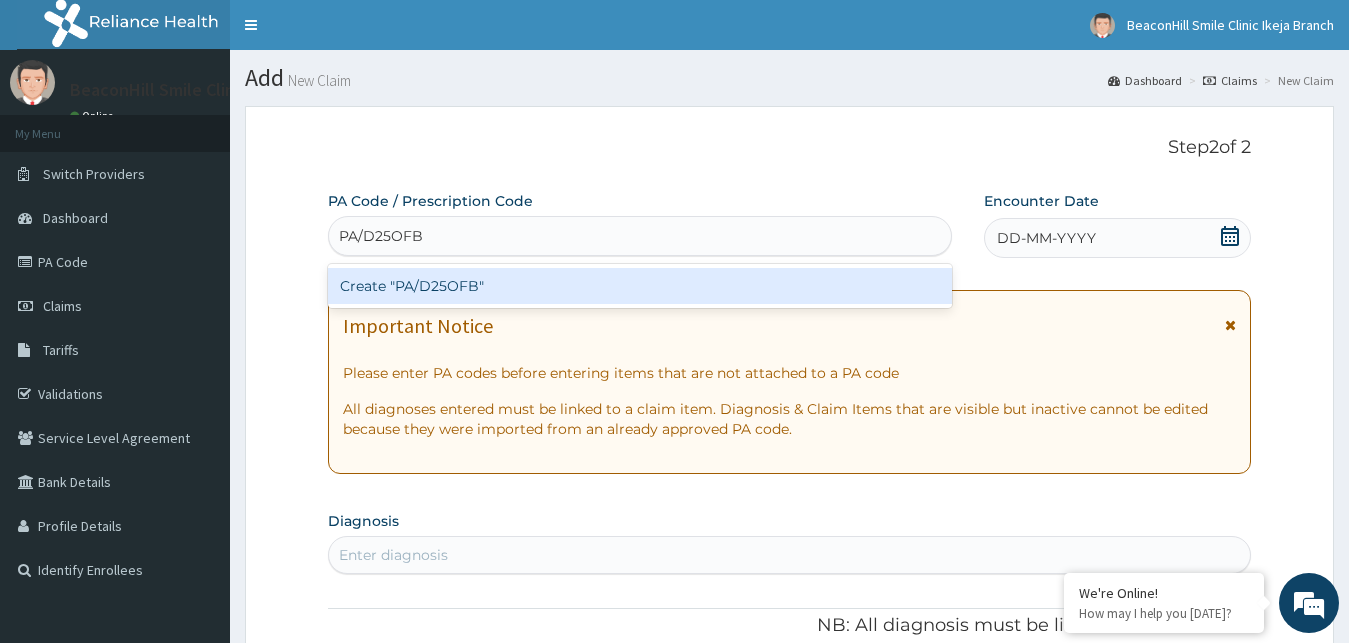 click on "Create "PA/D25OFB"" at bounding box center [640, 286] 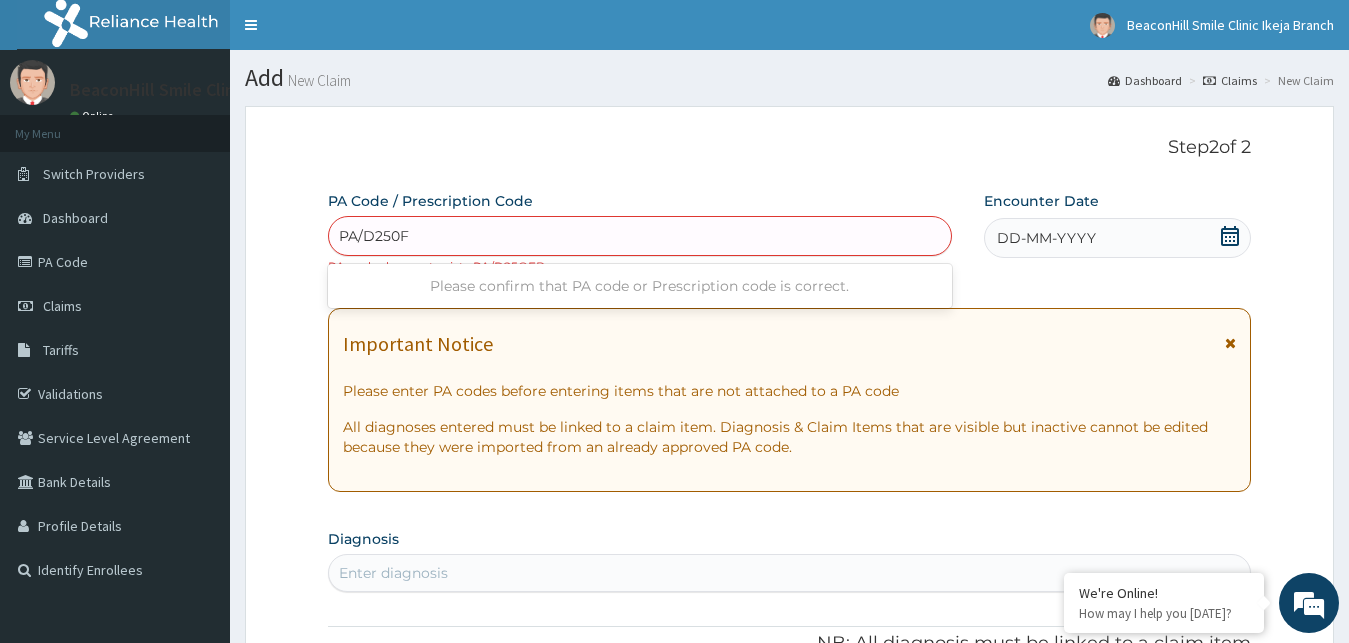 type on "PA/D250FB" 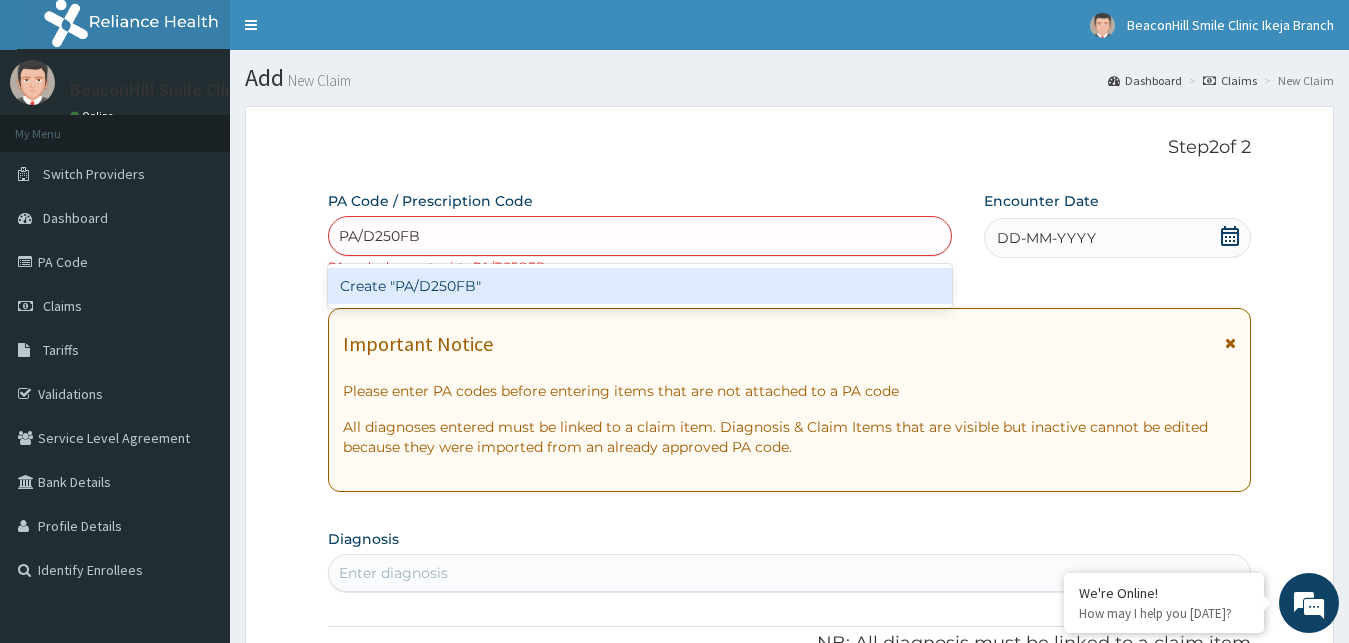 click on "Create "PA/D250FB"" at bounding box center [640, 286] 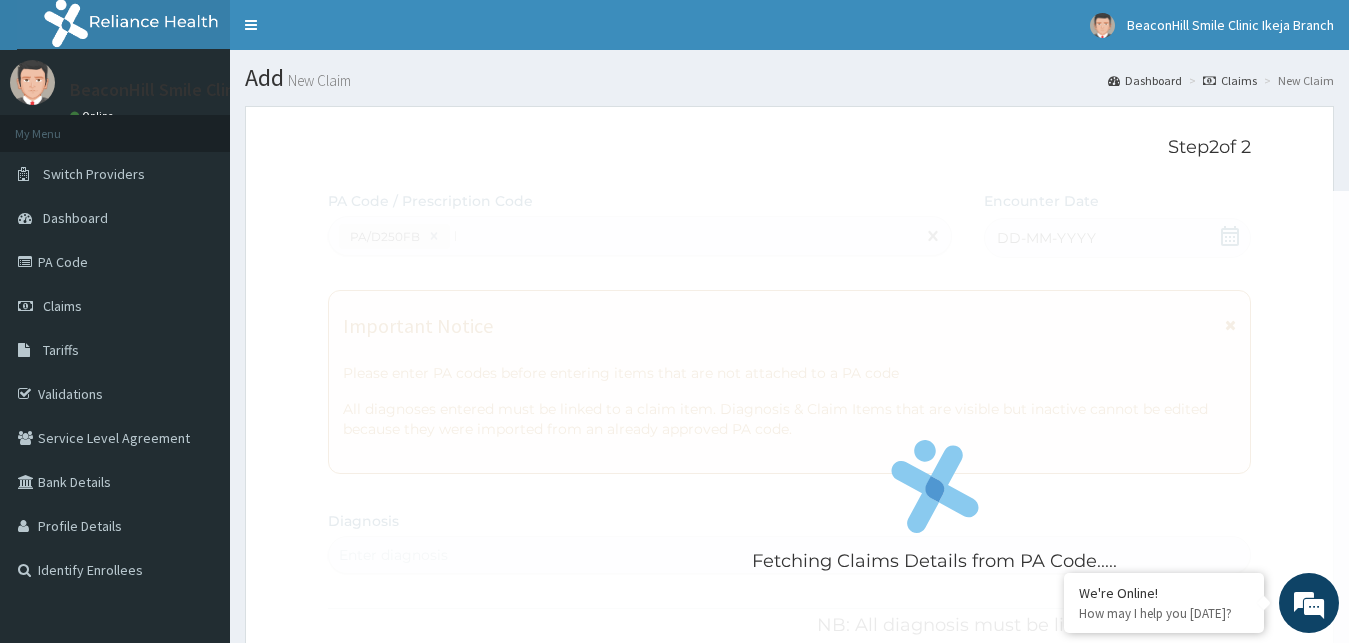 type 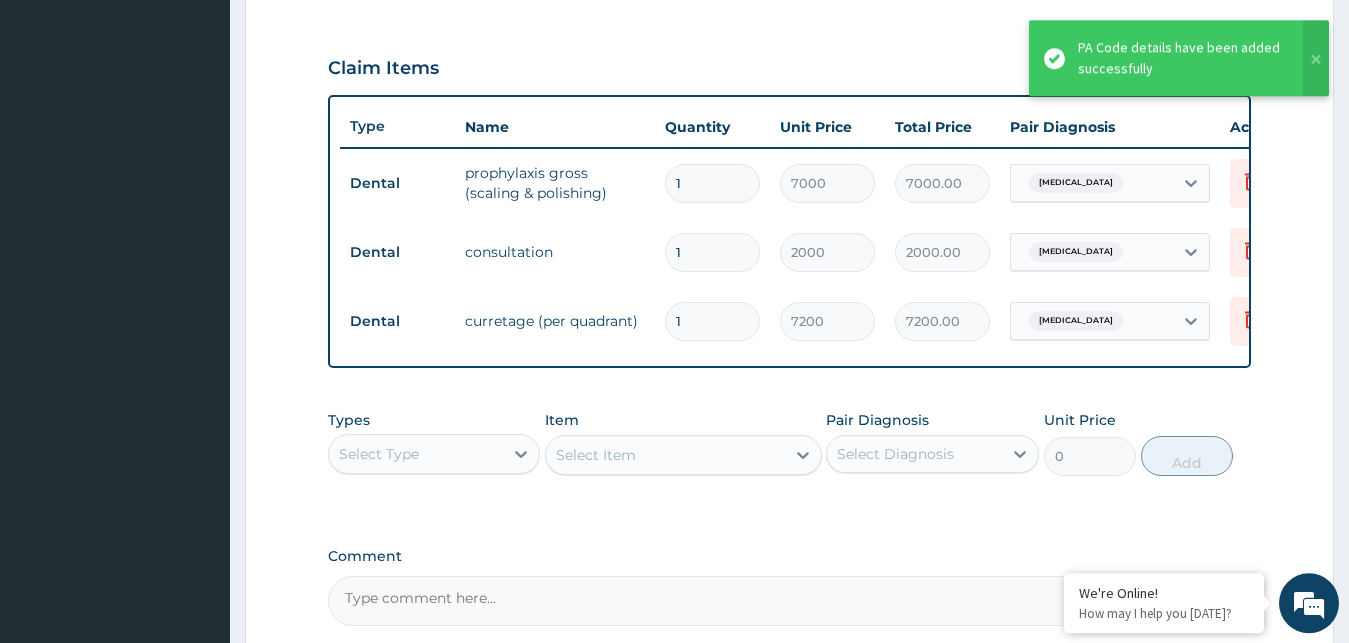 scroll, scrollTop: 859, scrollLeft: 0, axis: vertical 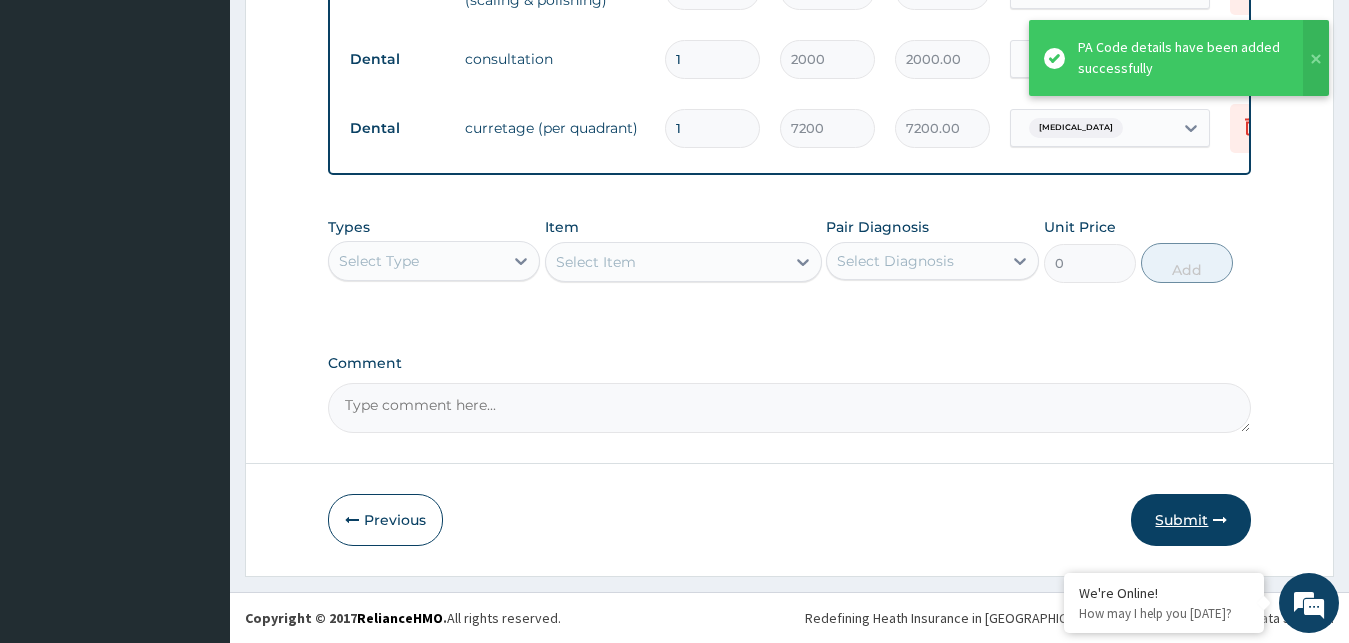 click on "Submit" at bounding box center [1191, 520] 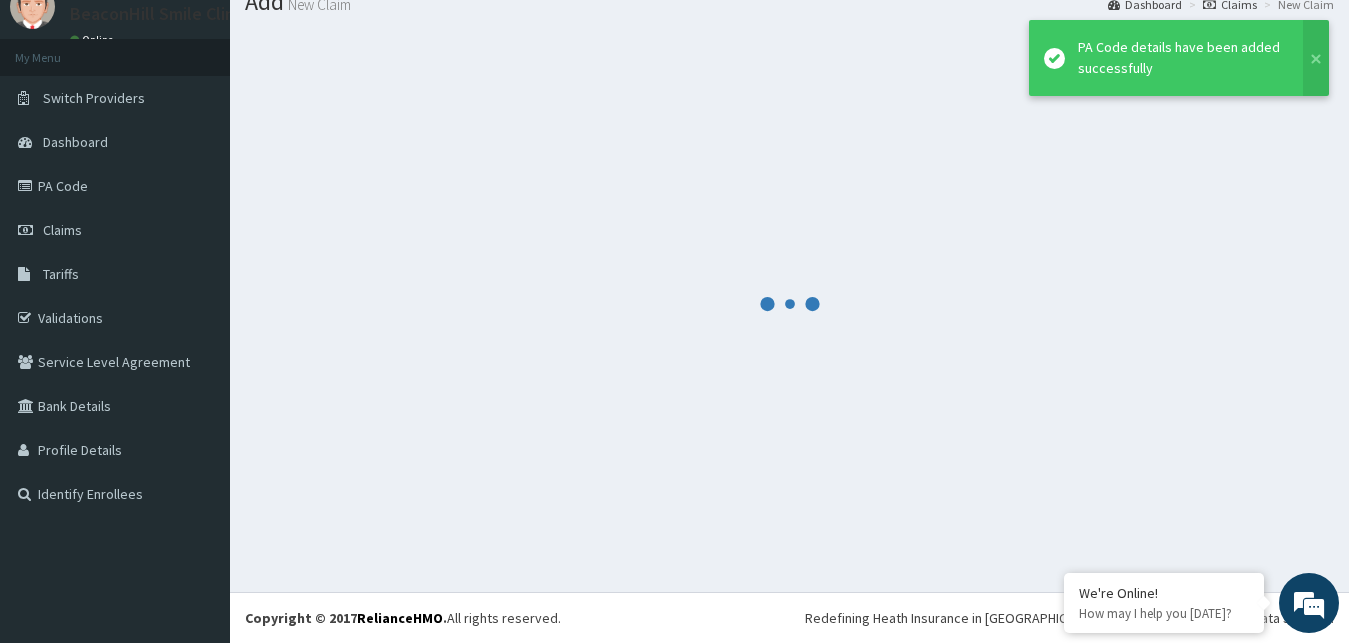 scroll, scrollTop: 76, scrollLeft: 0, axis: vertical 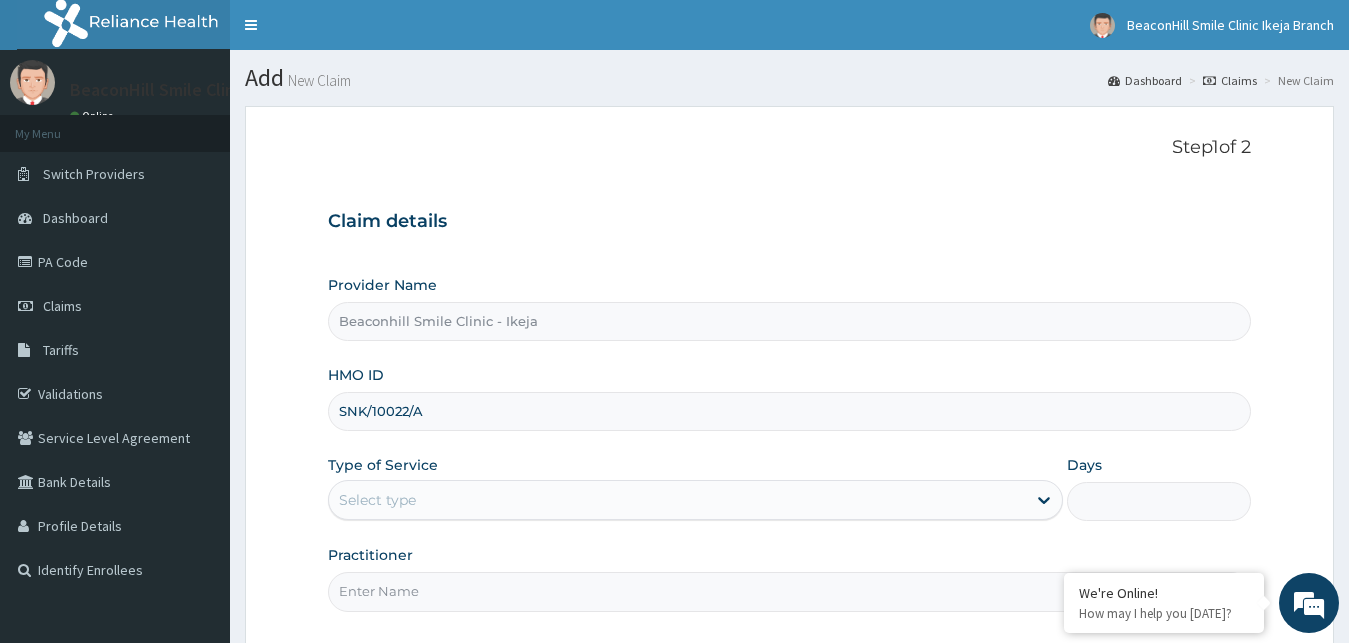 type on "SNK/10022/A" 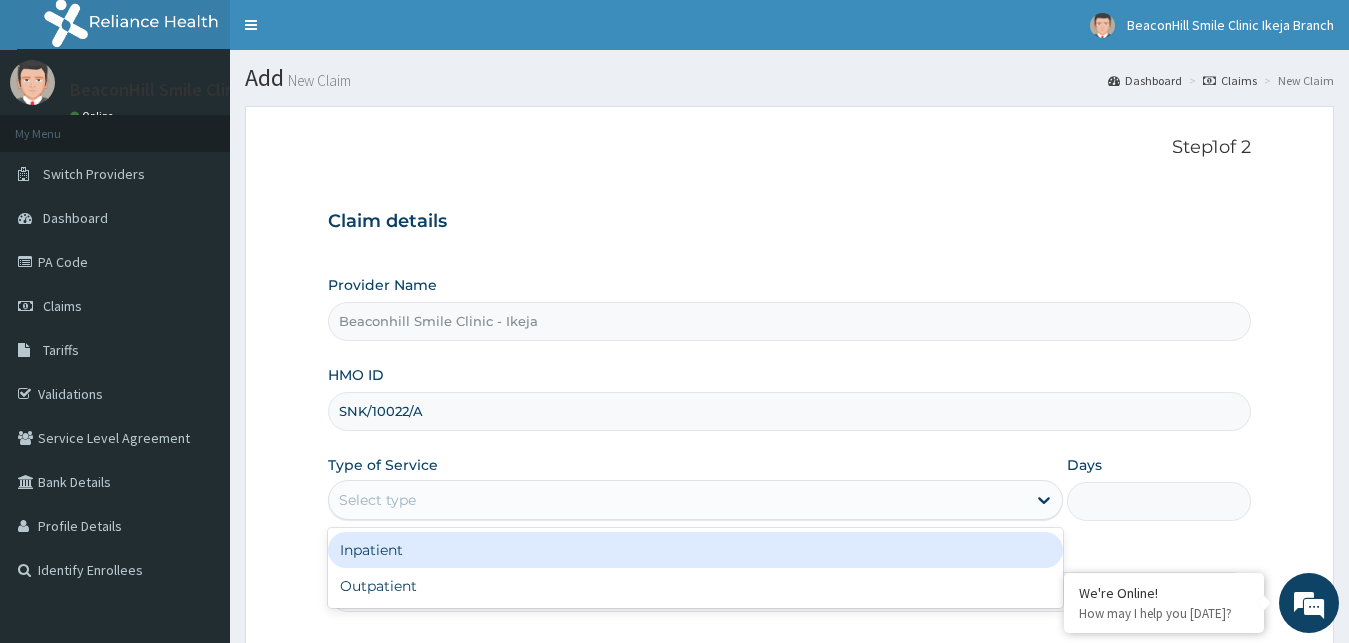 click on "Select type" at bounding box center [678, 500] 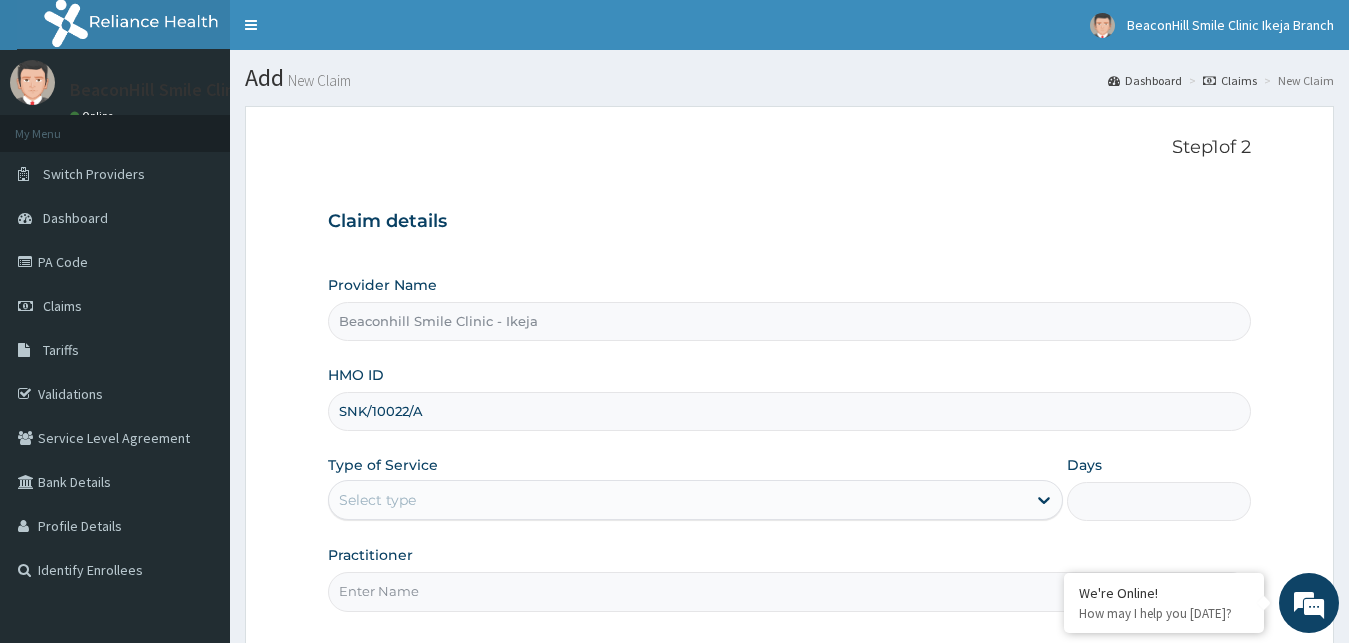 click on "Practitioner" at bounding box center [790, 591] 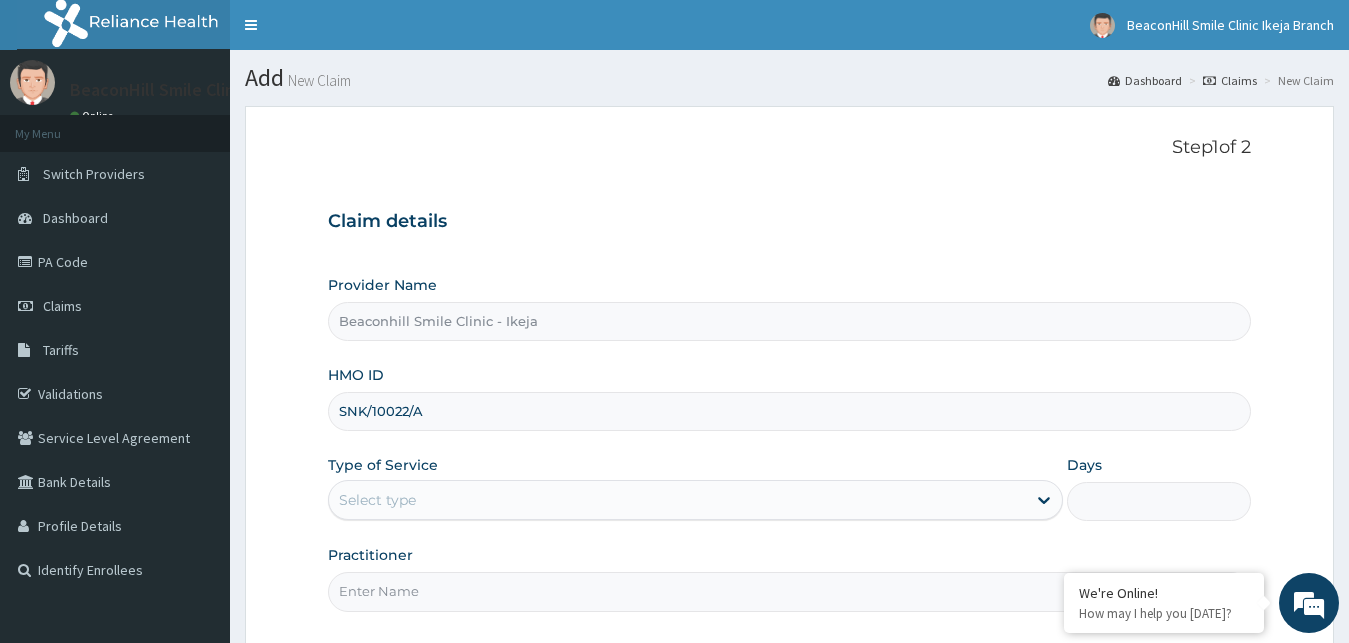 click on "Select type" at bounding box center (678, 500) 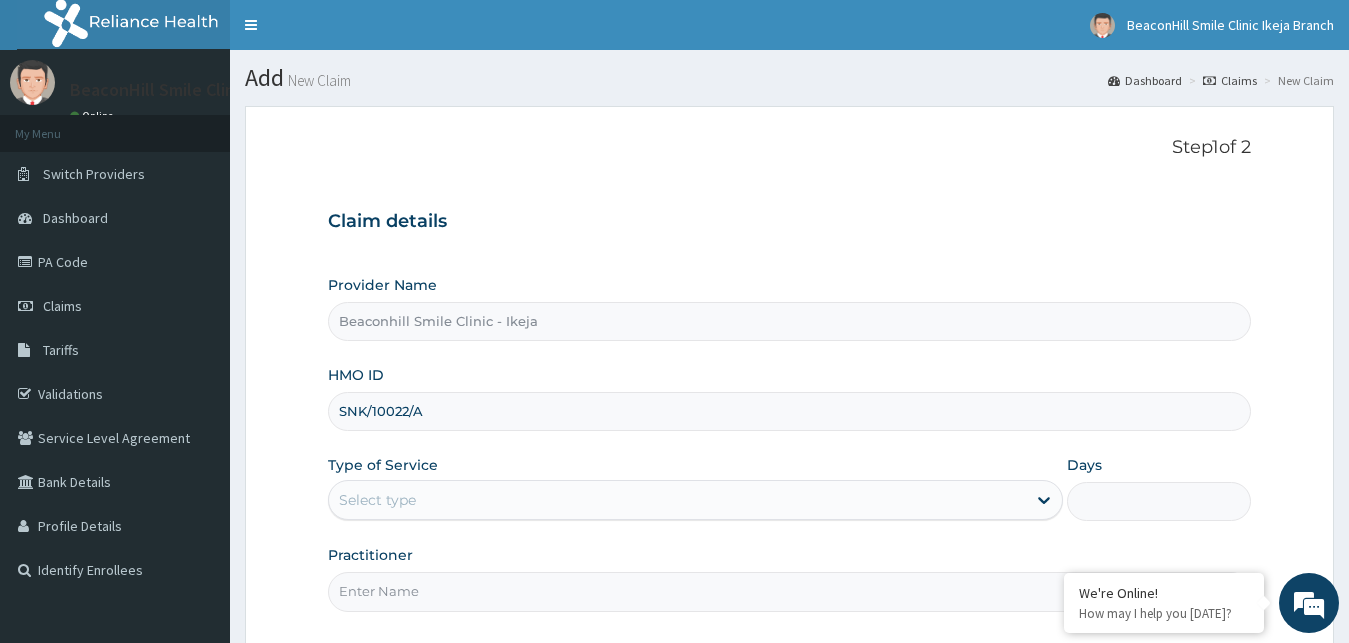 click on "Select type" at bounding box center (377, 500) 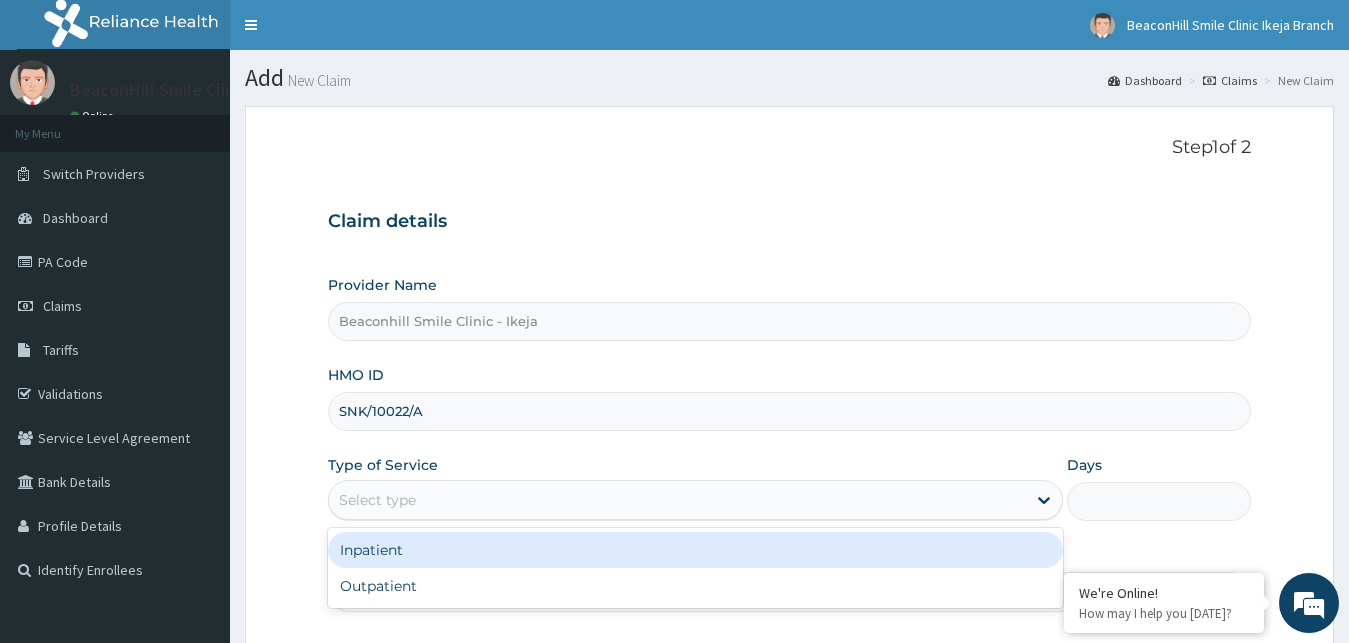 scroll, scrollTop: 0, scrollLeft: 0, axis: both 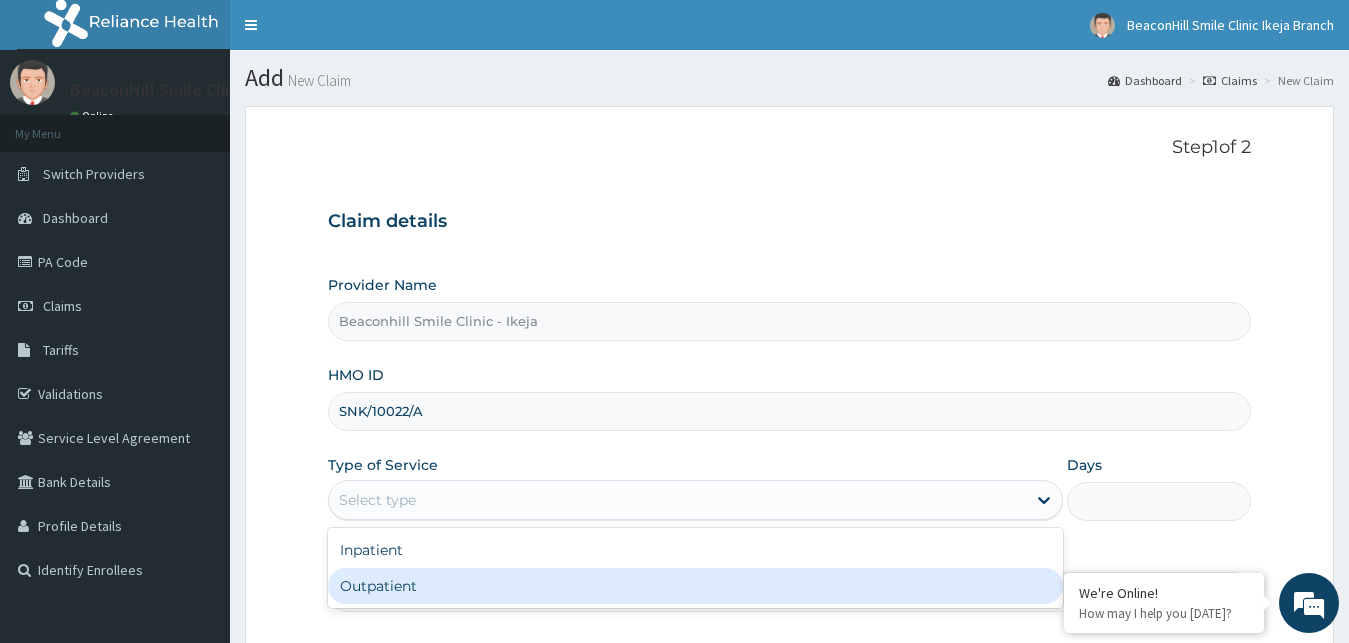 click on "Outpatient" at bounding box center (696, 586) 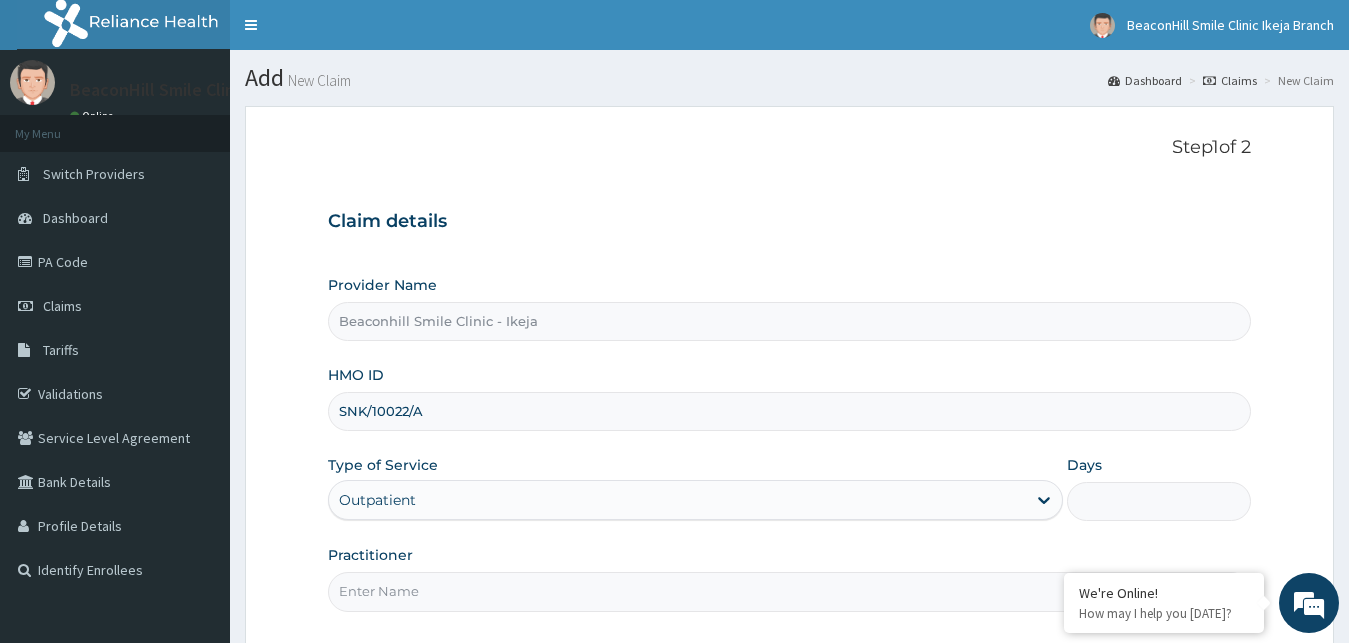 type on "1" 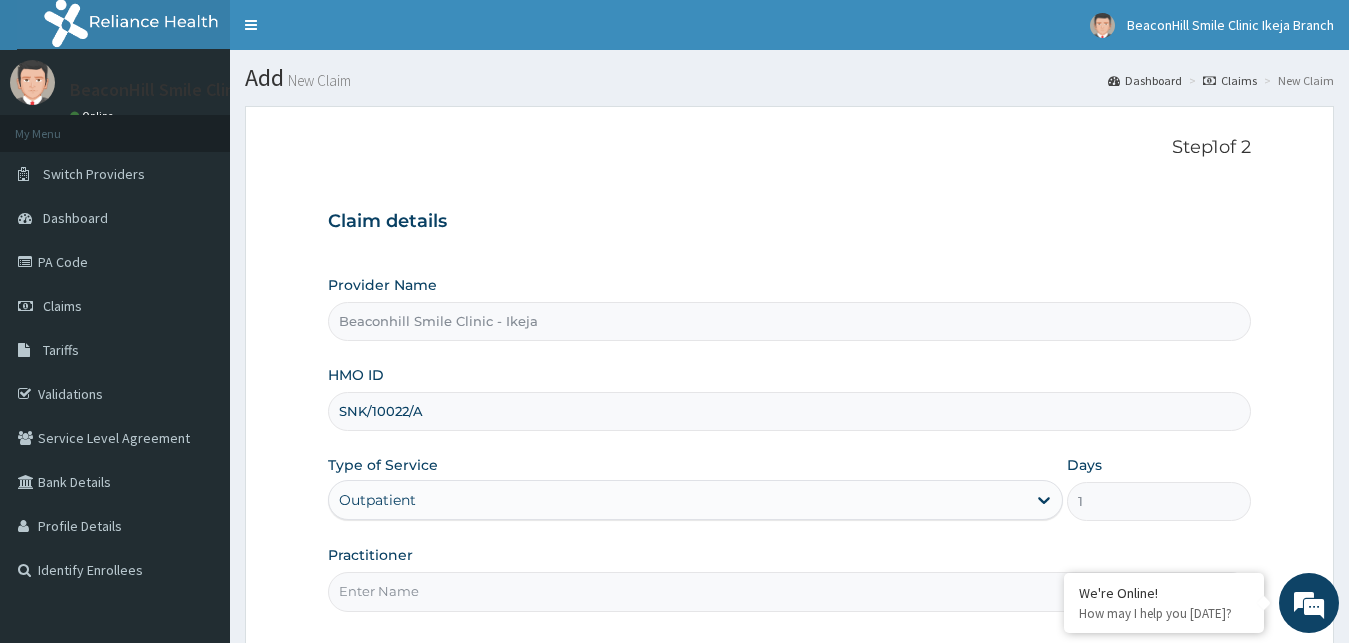 click on "Practitioner" at bounding box center (790, 591) 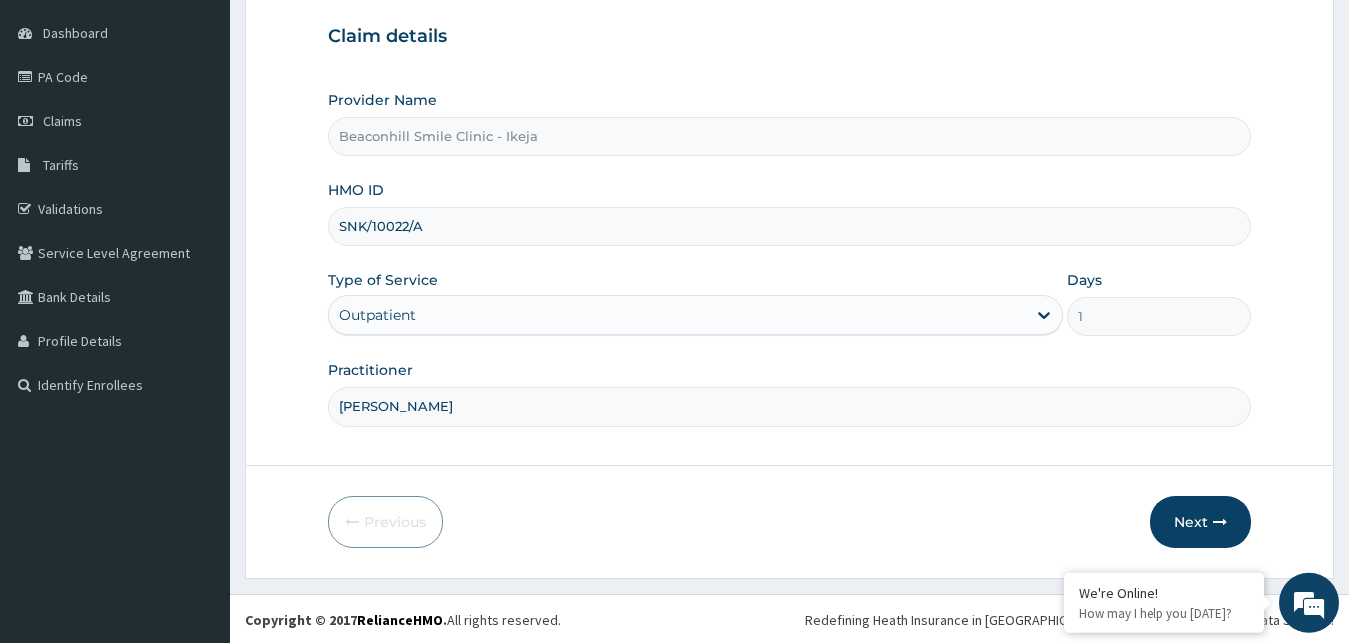 scroll, scrollTop: 187, scrollLeft: 0, axis: vertical 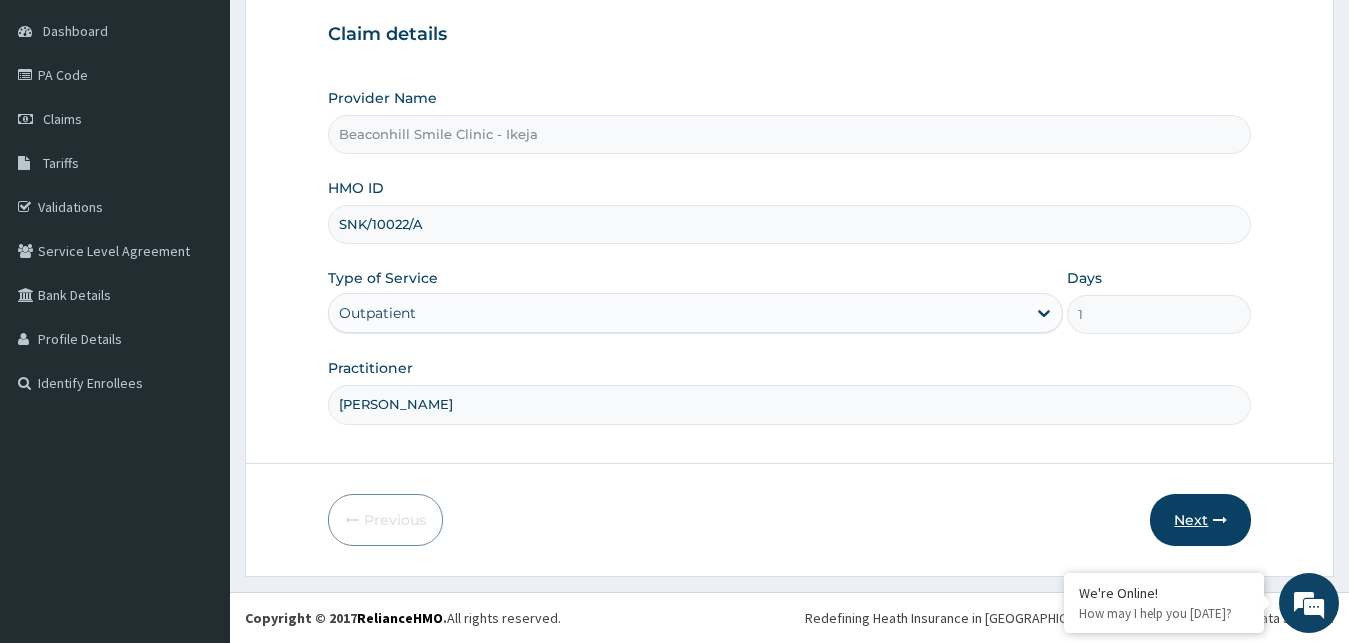 type on "DR OLAYIDE" 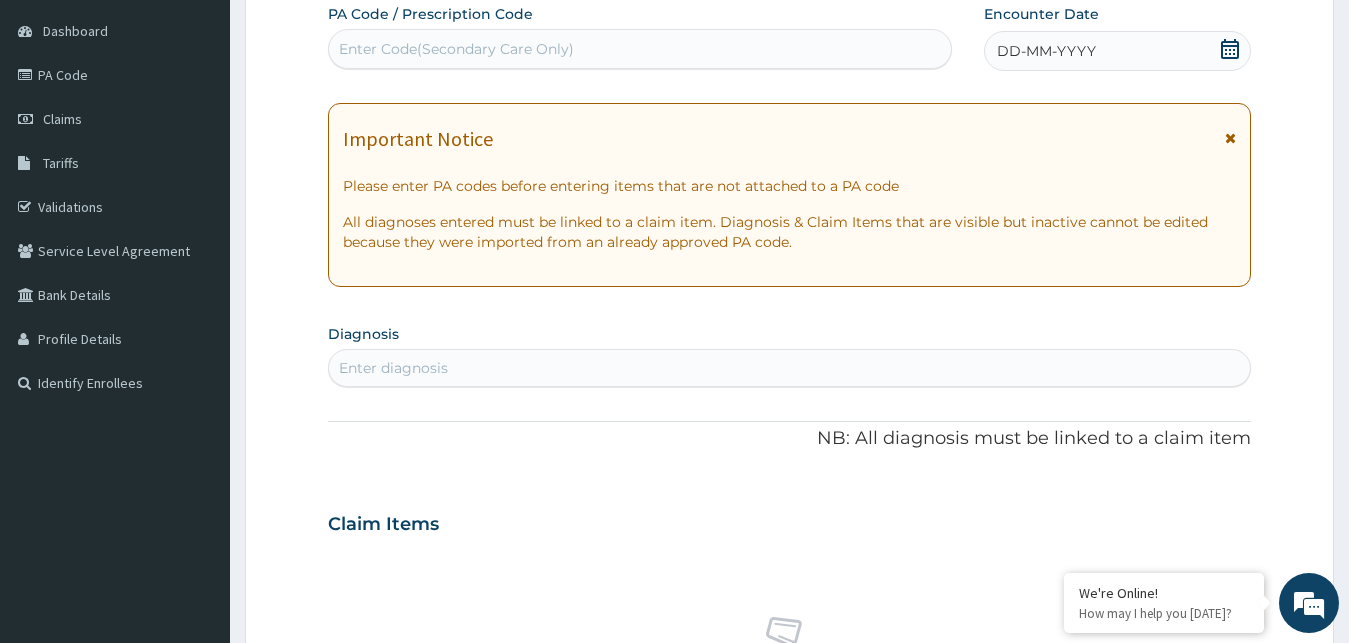click on "Enter Code(Secondary Care Only)" at bounding box center (456, 49) 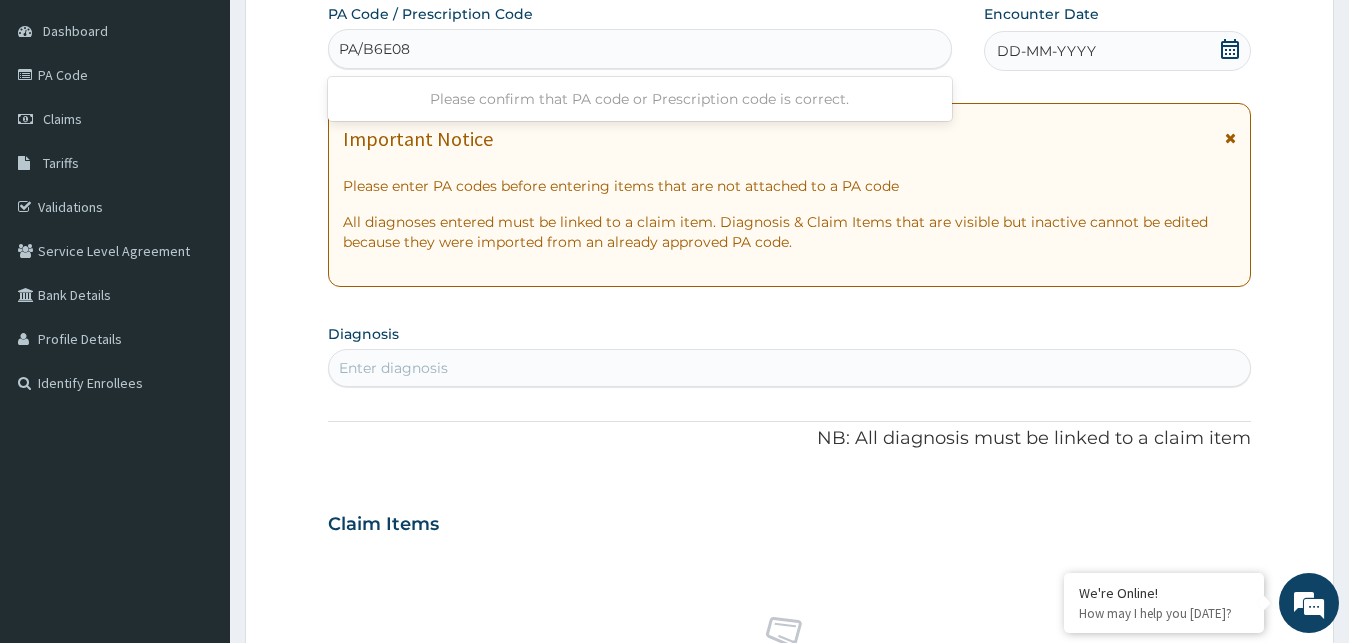type on "PA/B6E086" 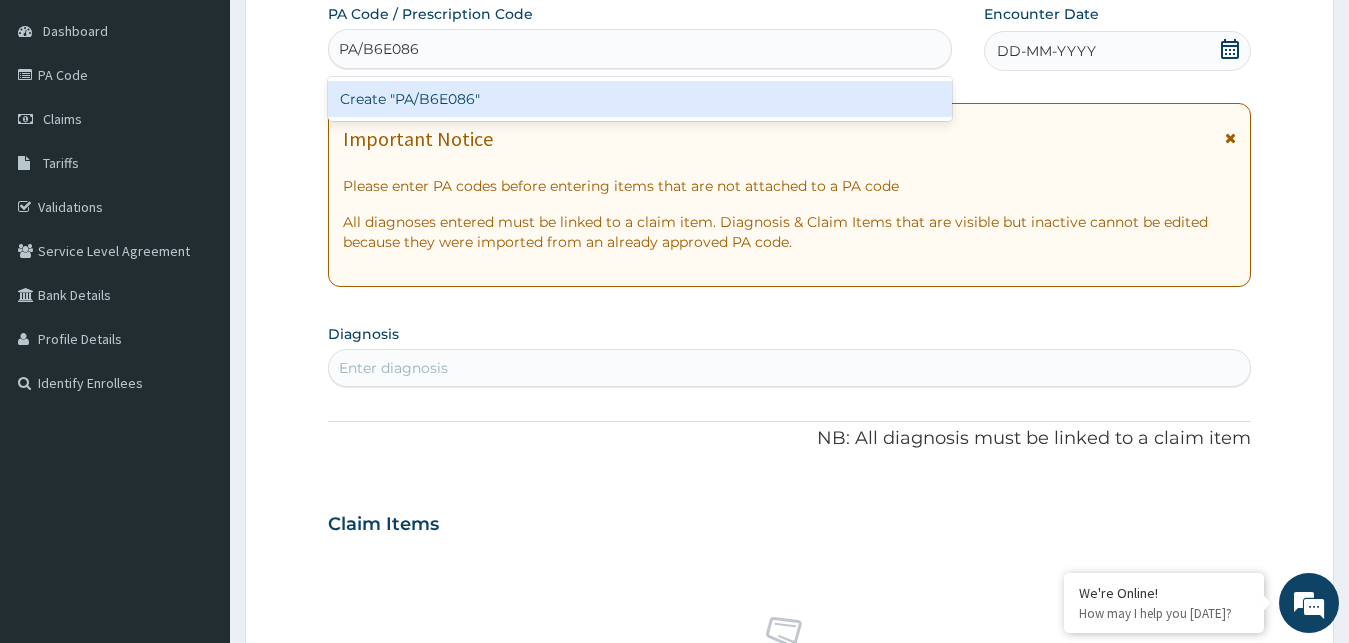click on "Create "PA/B6E086"" at bounding box center [640, 99] 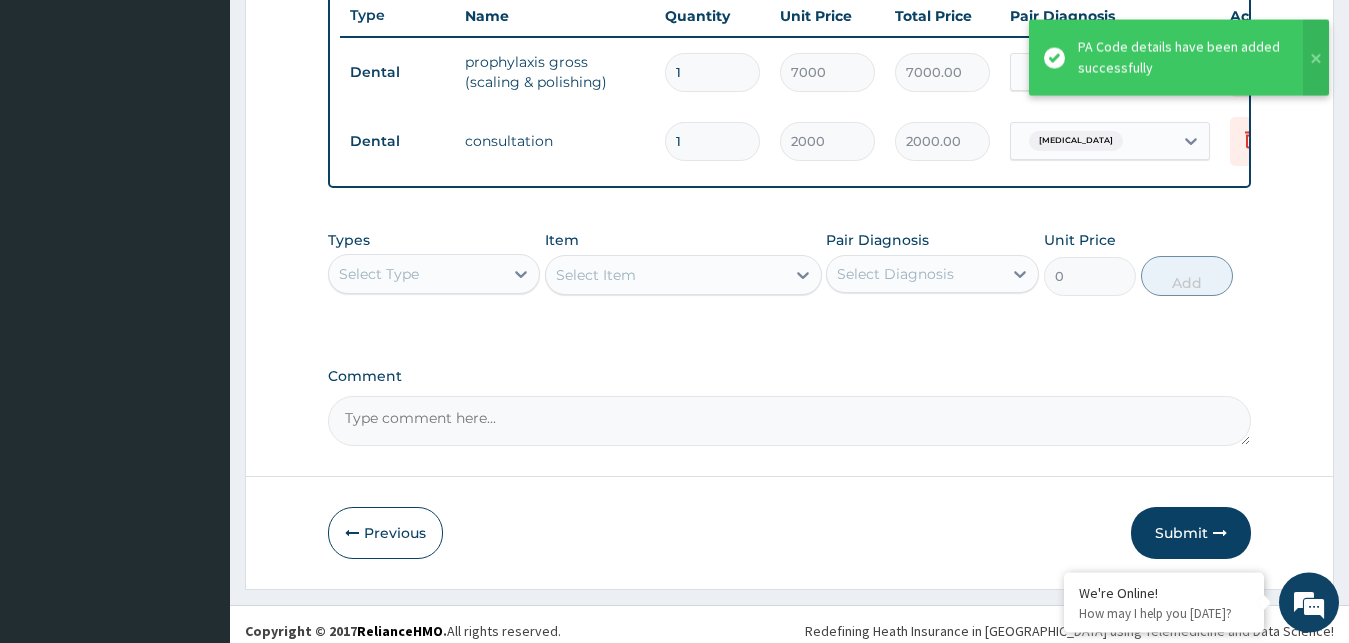 scroll, scrollTop: 790, scrollLeft: 0, axis: vertical 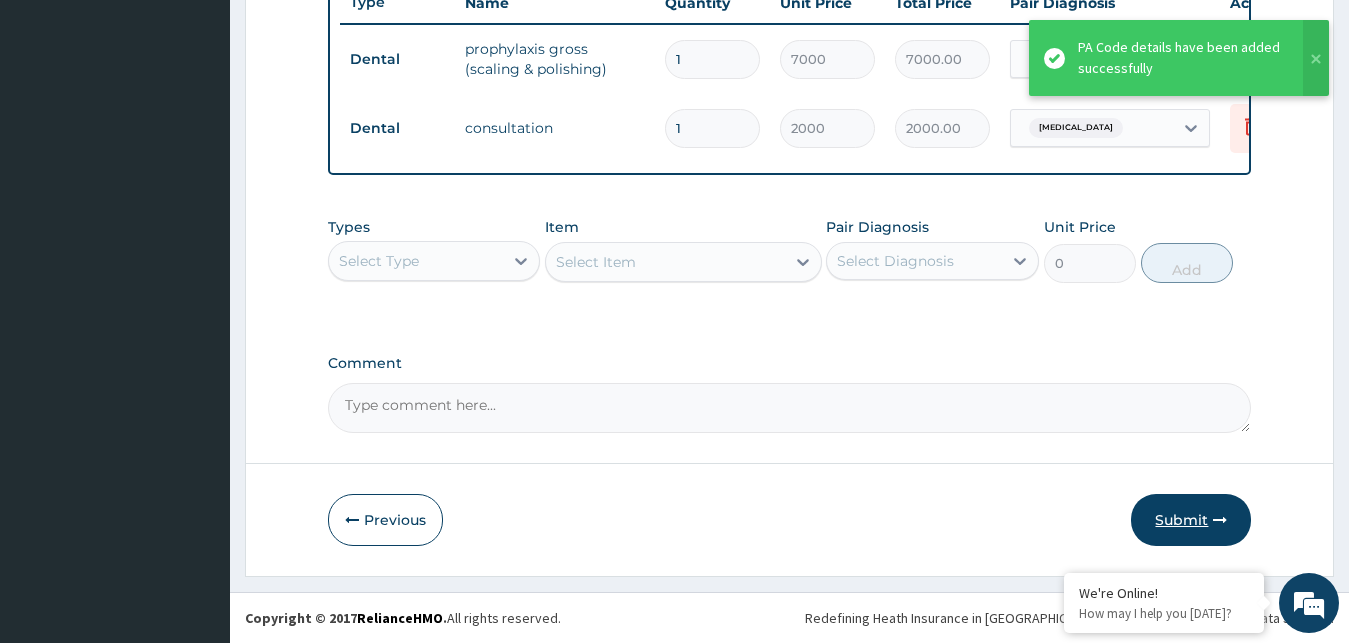 click on "Submit" at bounding box center (1191, 520) 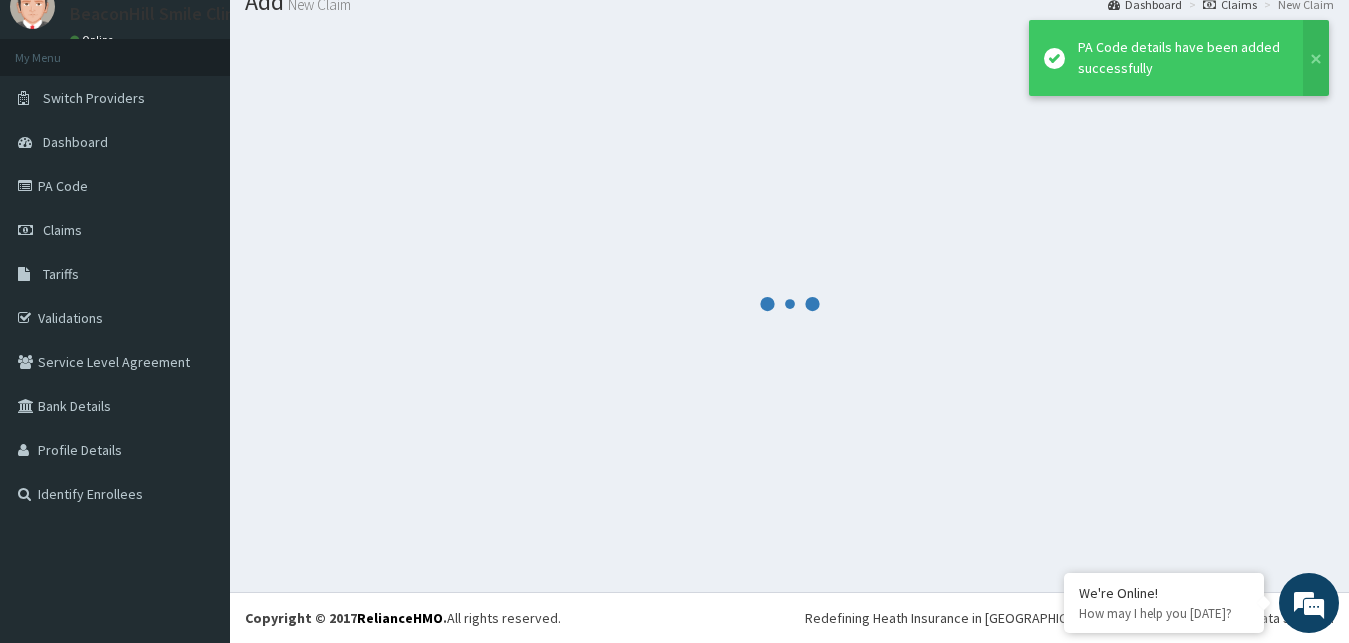 scroll, scrollTop: 76, scrollLeft: 0, axis: vertical 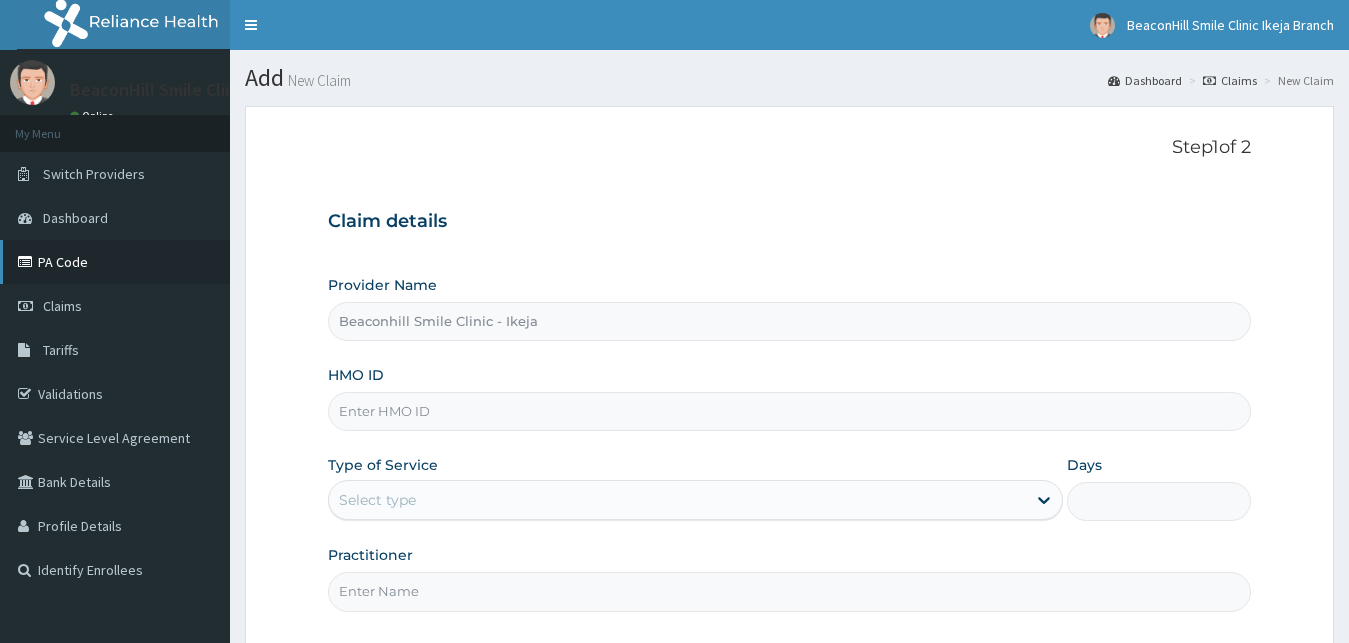 click on "PA Code" at bounding box center [115, 262] 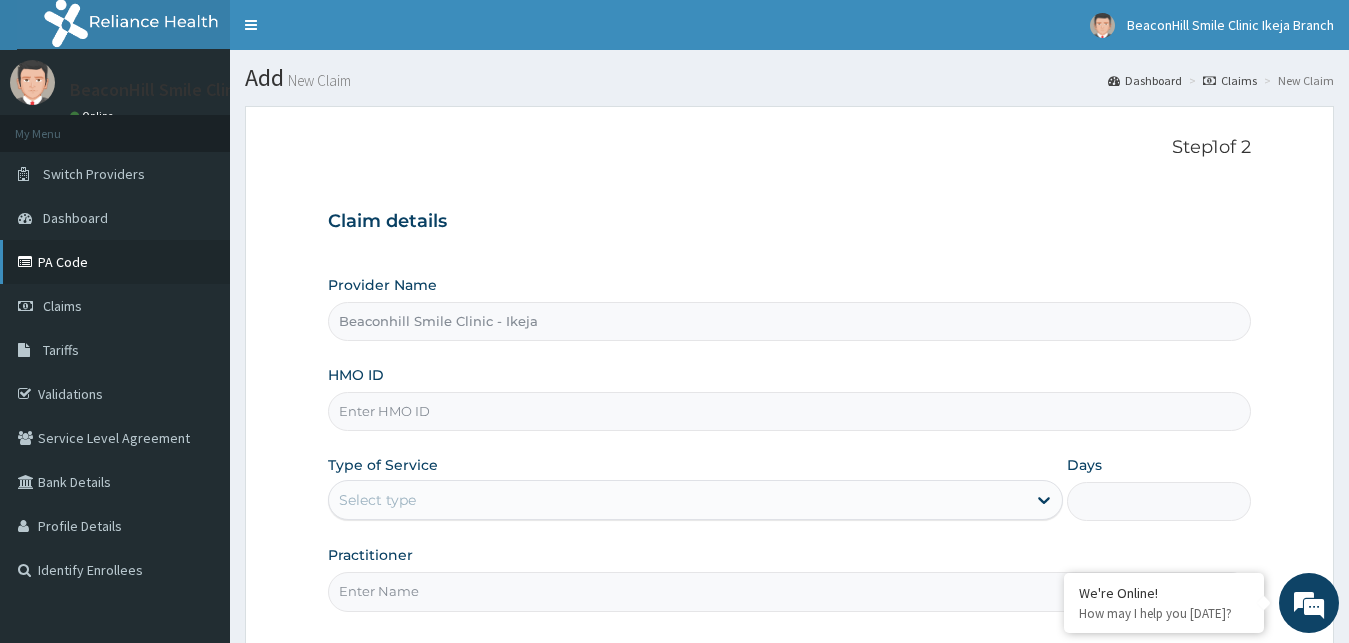 scroll, scrollTop: 0, scrollLeft: 0, axis: both 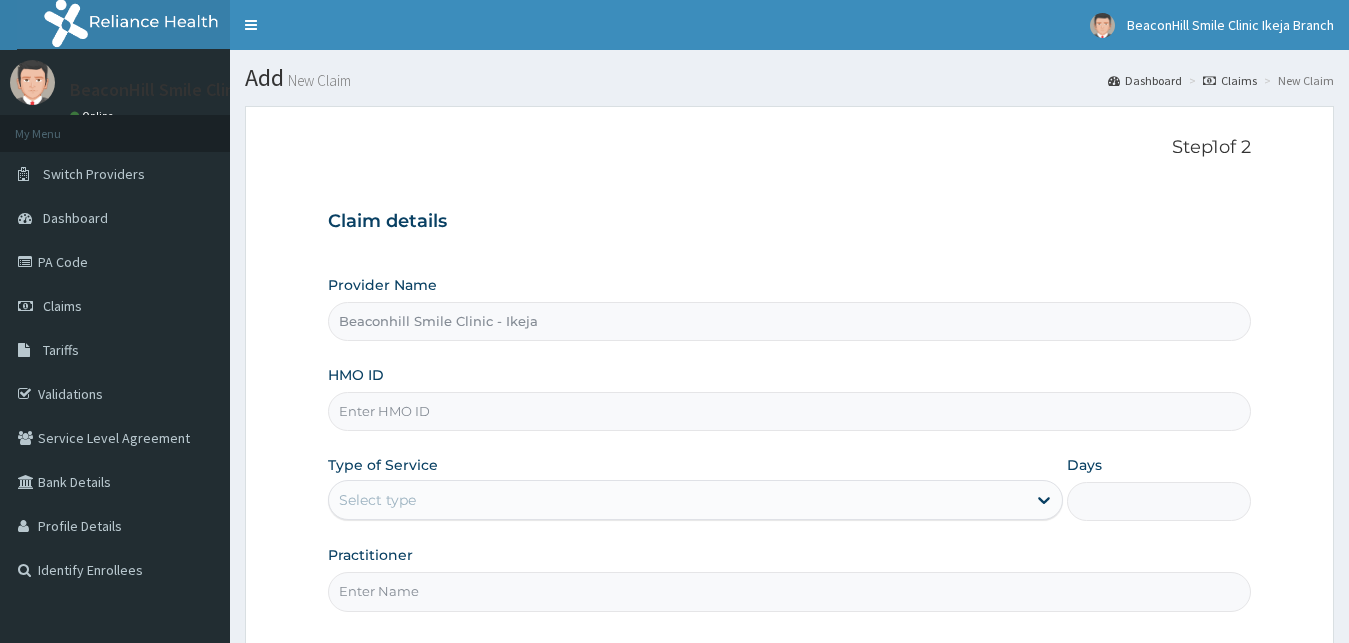 click on "HMO ID" at bounding box center [790, 411] 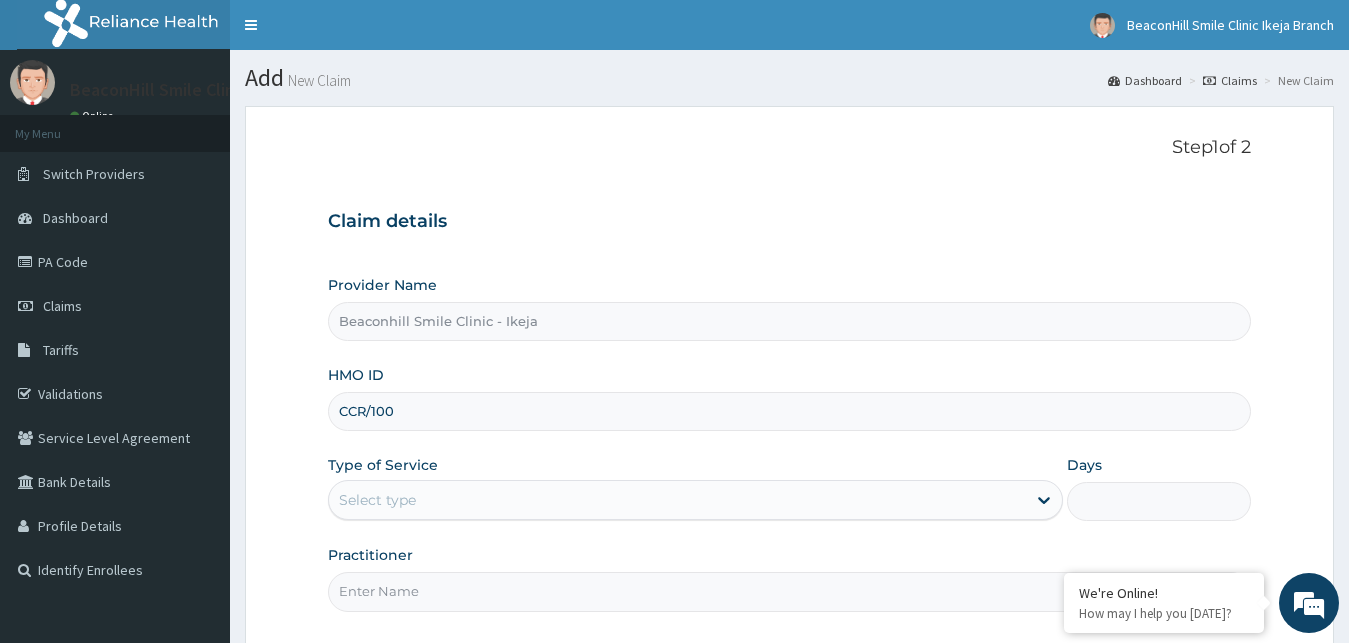 scroll, scrollTop: 0, scrollLeft: 0, axis: both 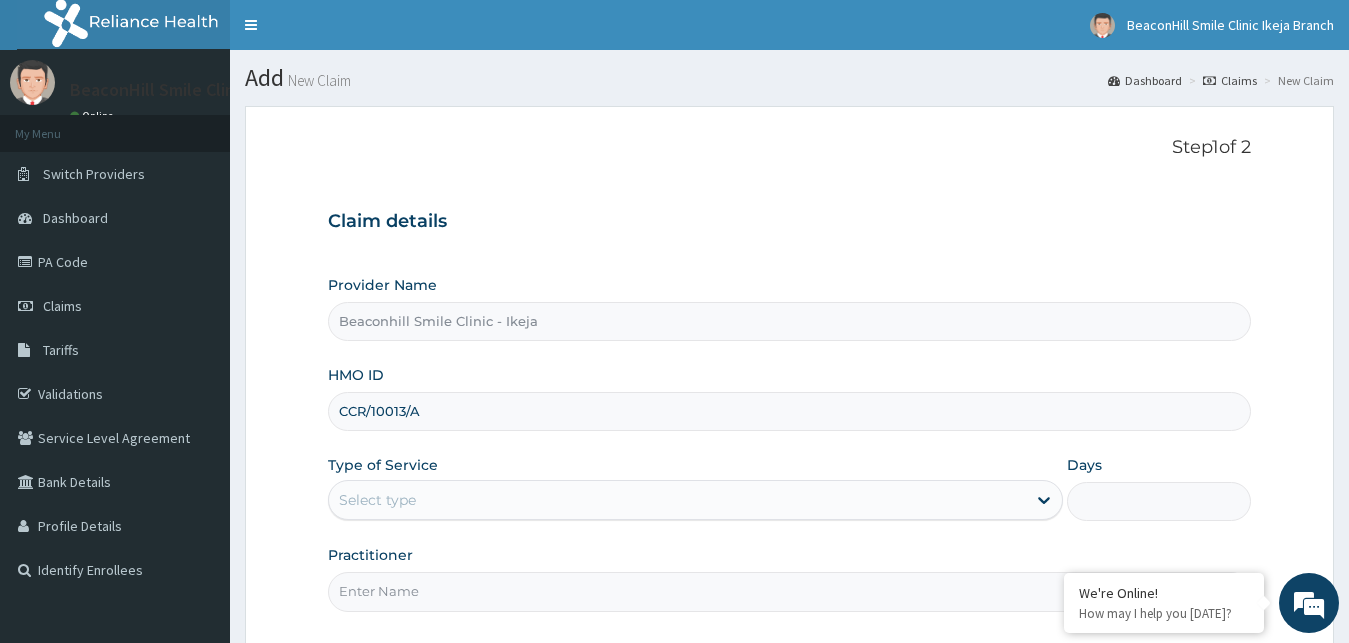 type on "CCR/10013/A" 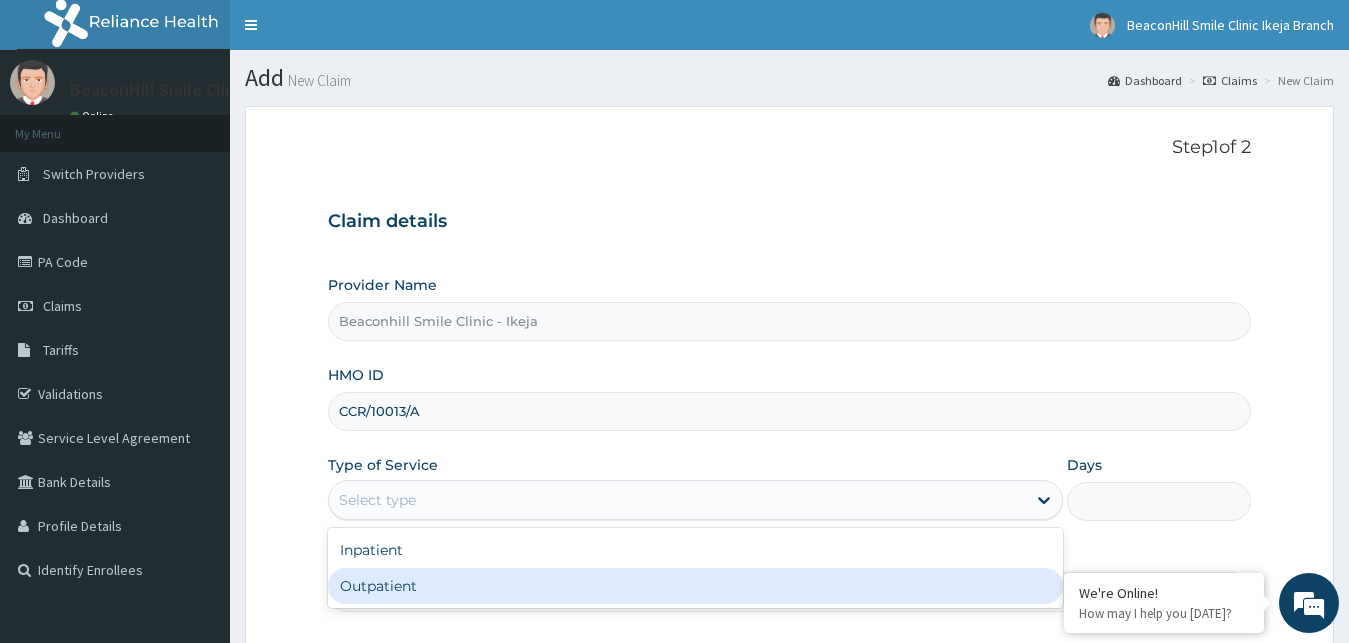 click on "Outpatient" at bounding box center (696, 586) 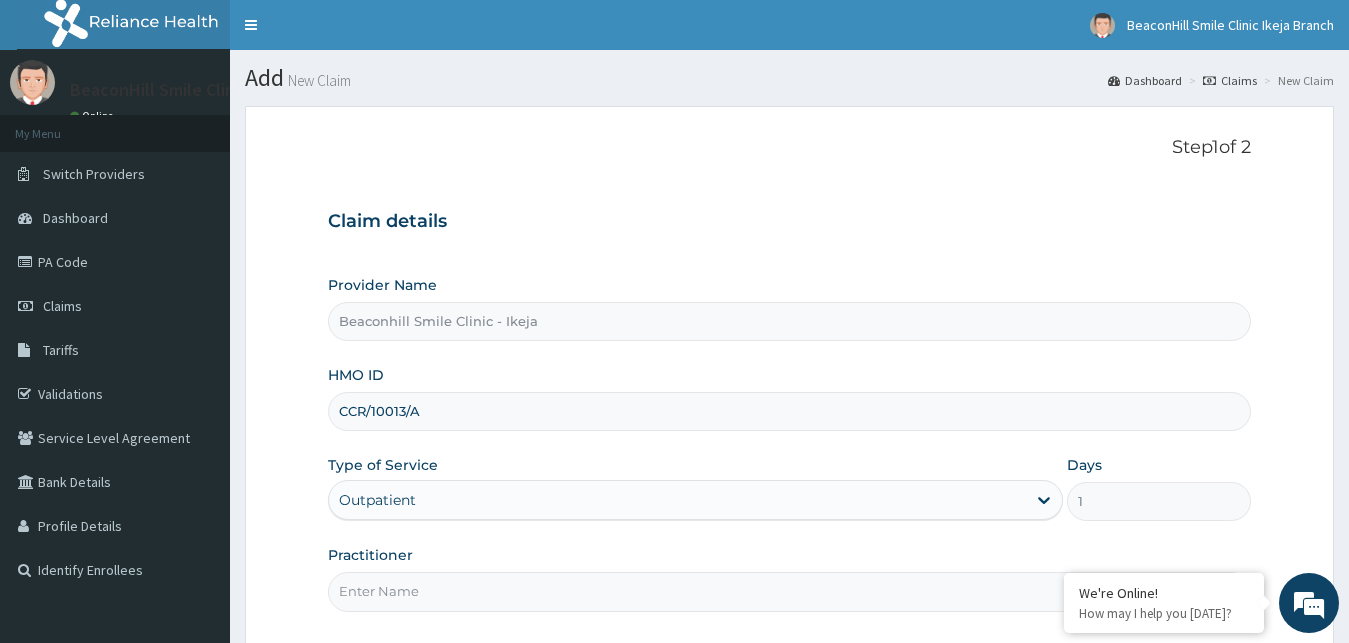 click on "Practitioner" at bounding box center (790, 591) 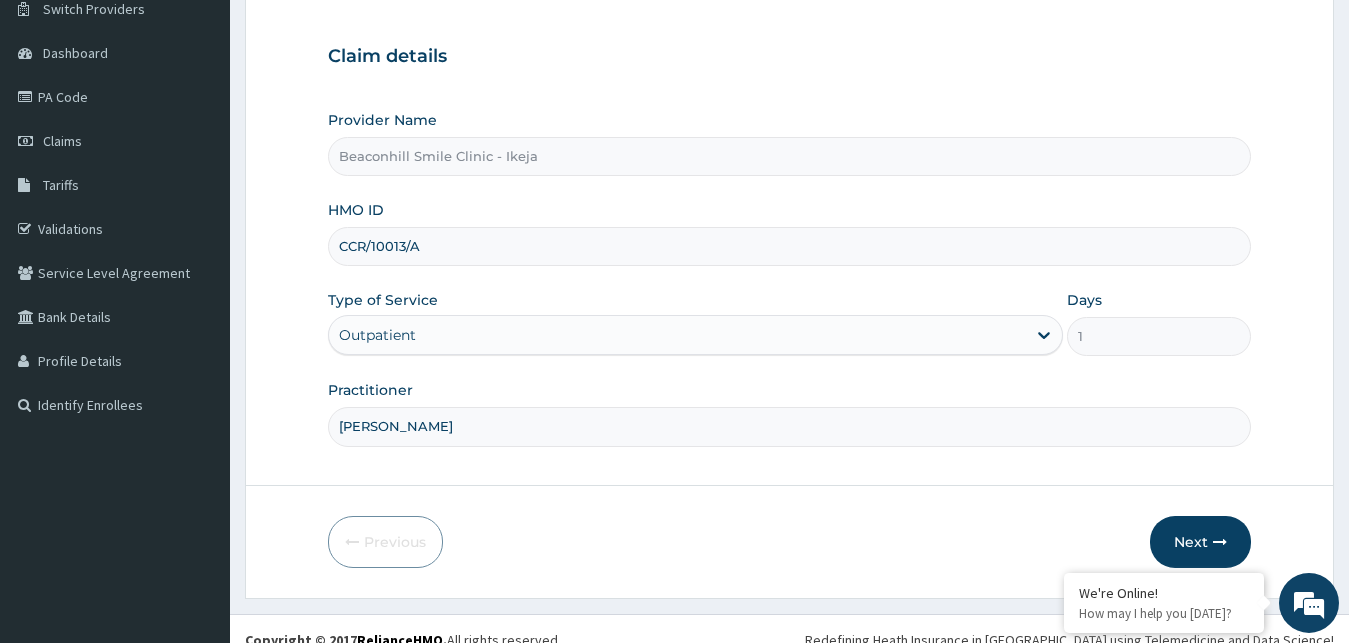 scroll, scrollTop: 187, scrollLeft: 0, axis: vertical 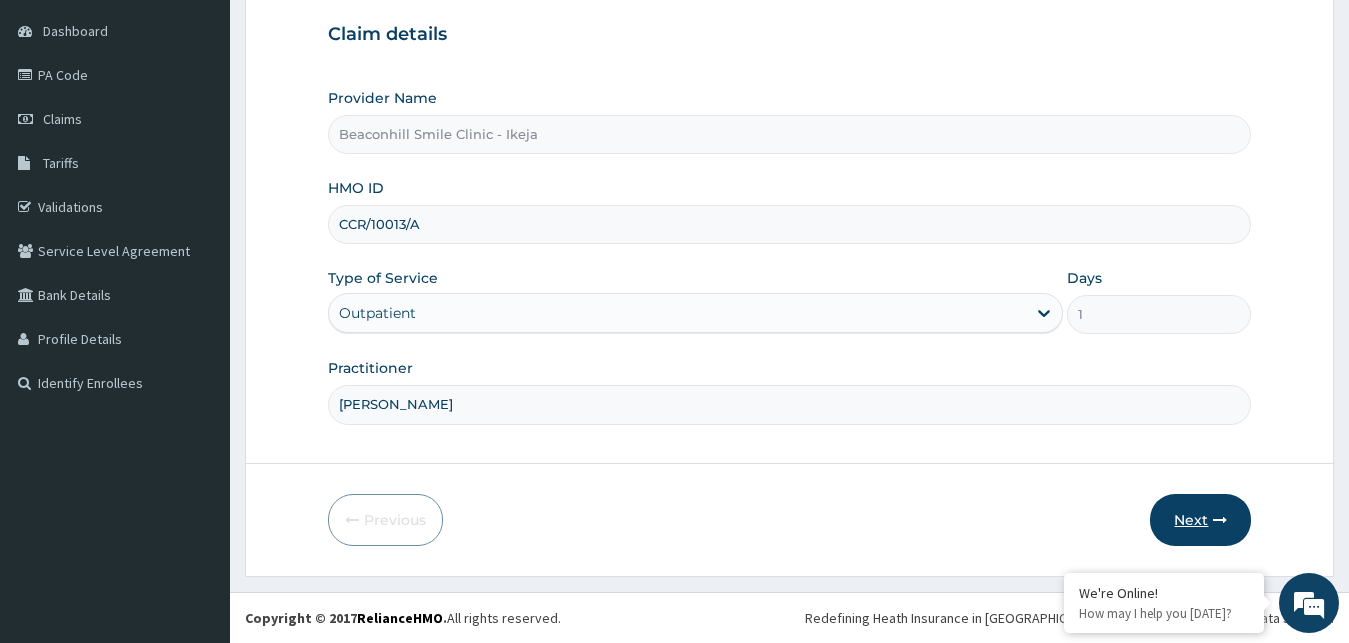 type on "DR ANTHONY" 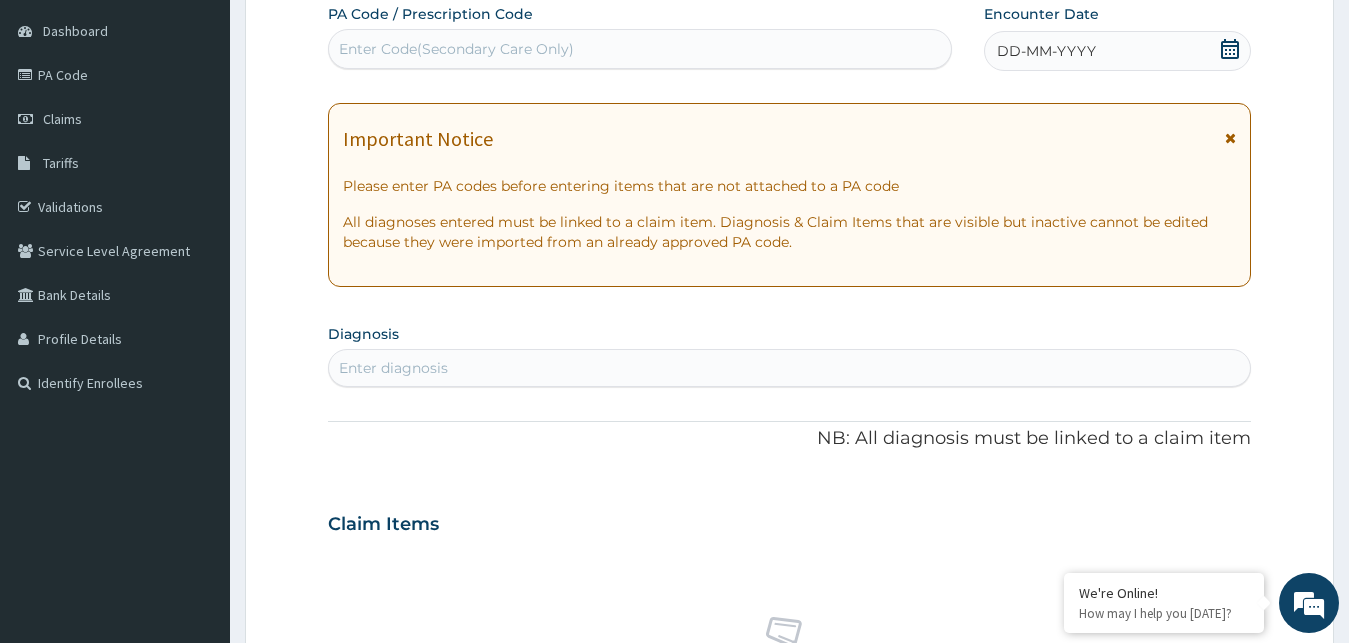 click on "Enter Code(Secondary Care Only)" at bounding box center [456, 49] 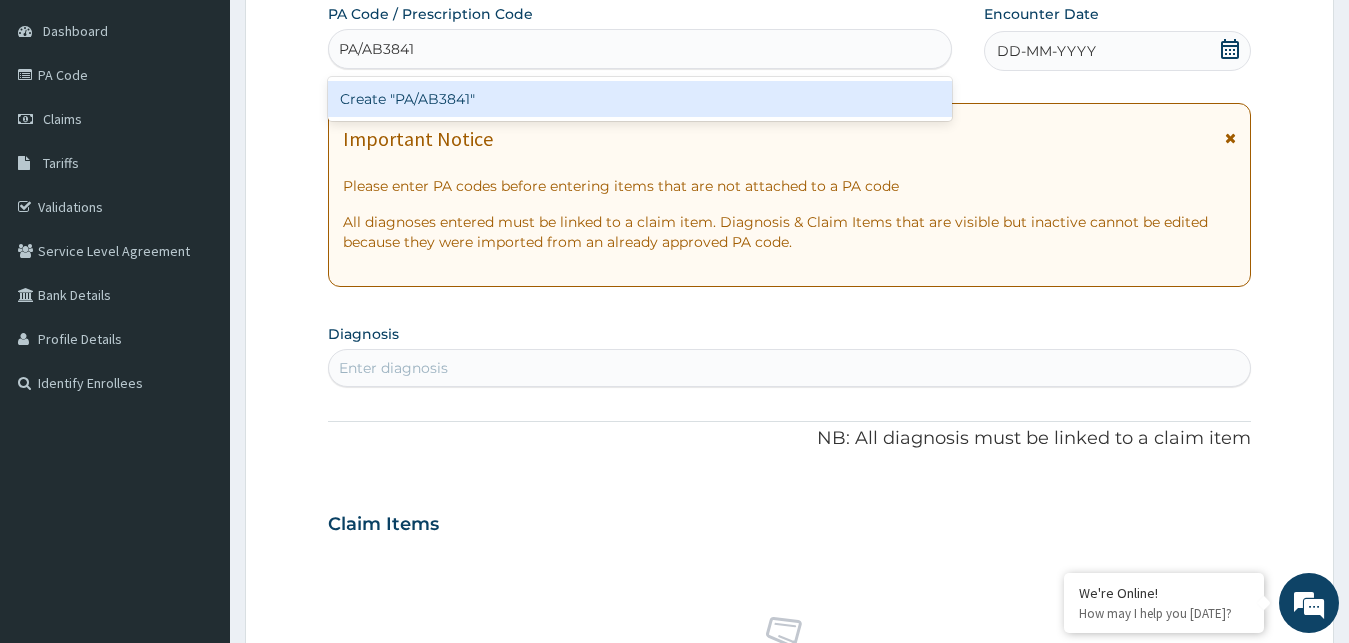 click on "Create "PA/AB3841"" at bounding box center (640, 99) 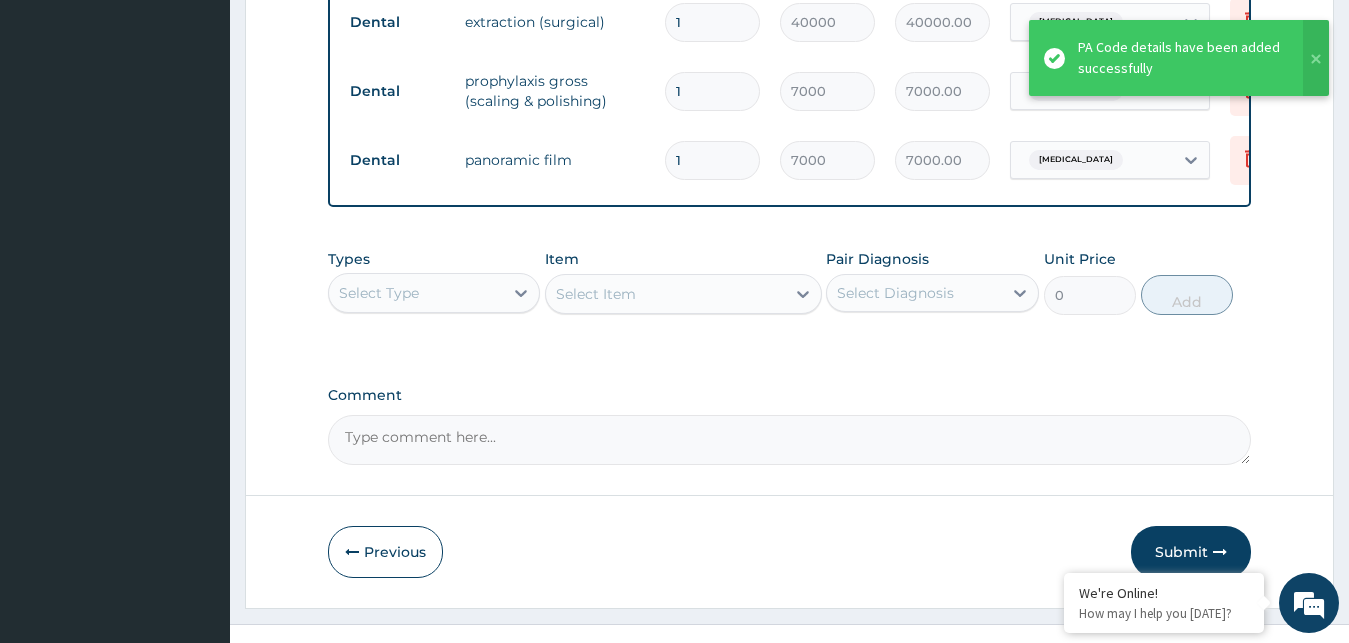 scroll, scrollTop: 997, scrollLeft: 0, axis: vertical 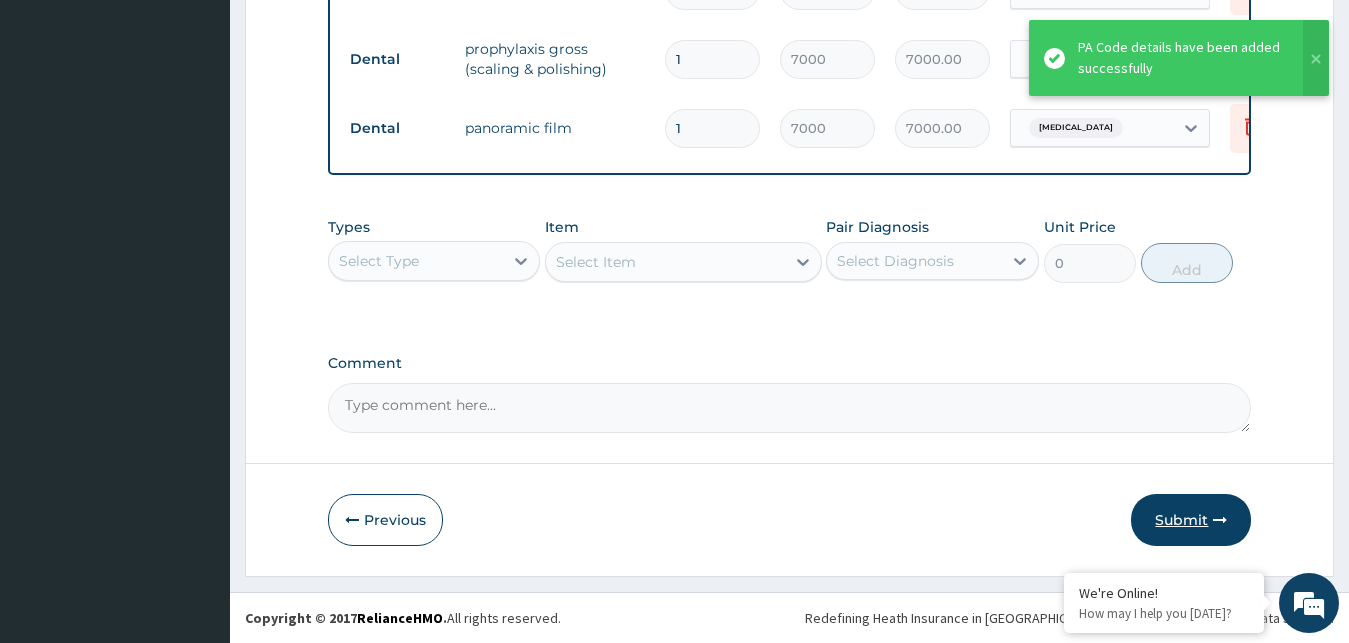 click on "Submit" at bounding box center (1191, 520) 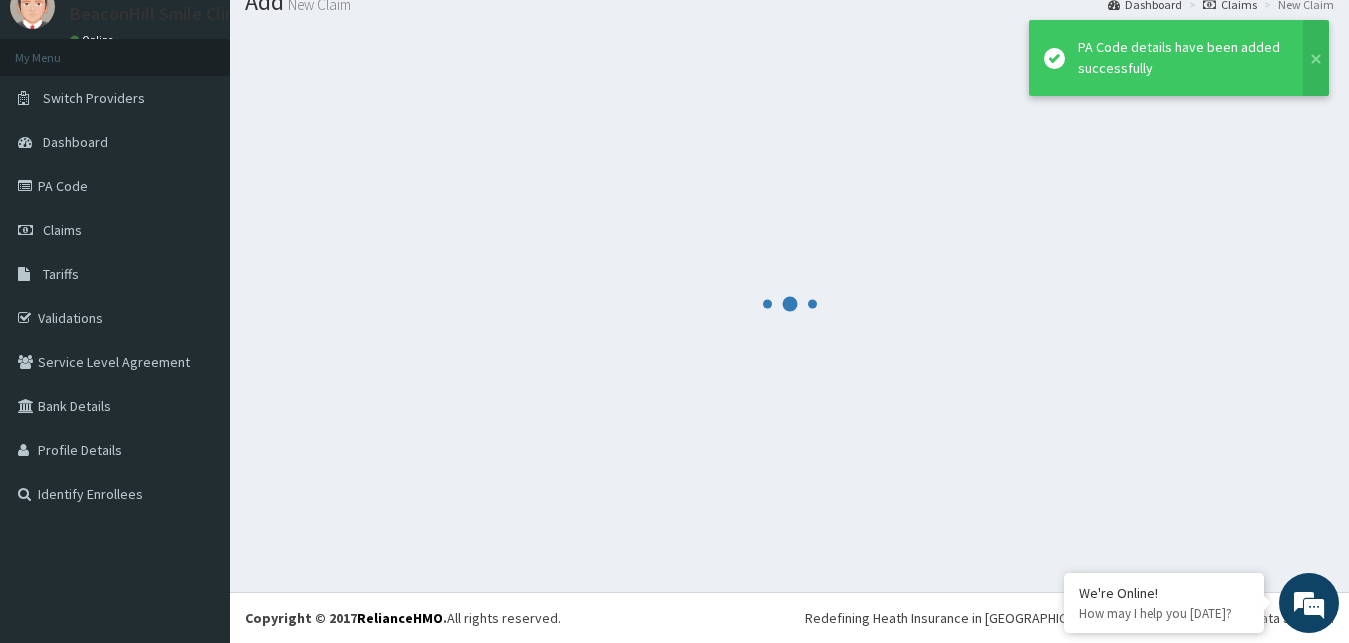 scroll, scrollTop: 76, scrollLeft: 0, axis: vertical 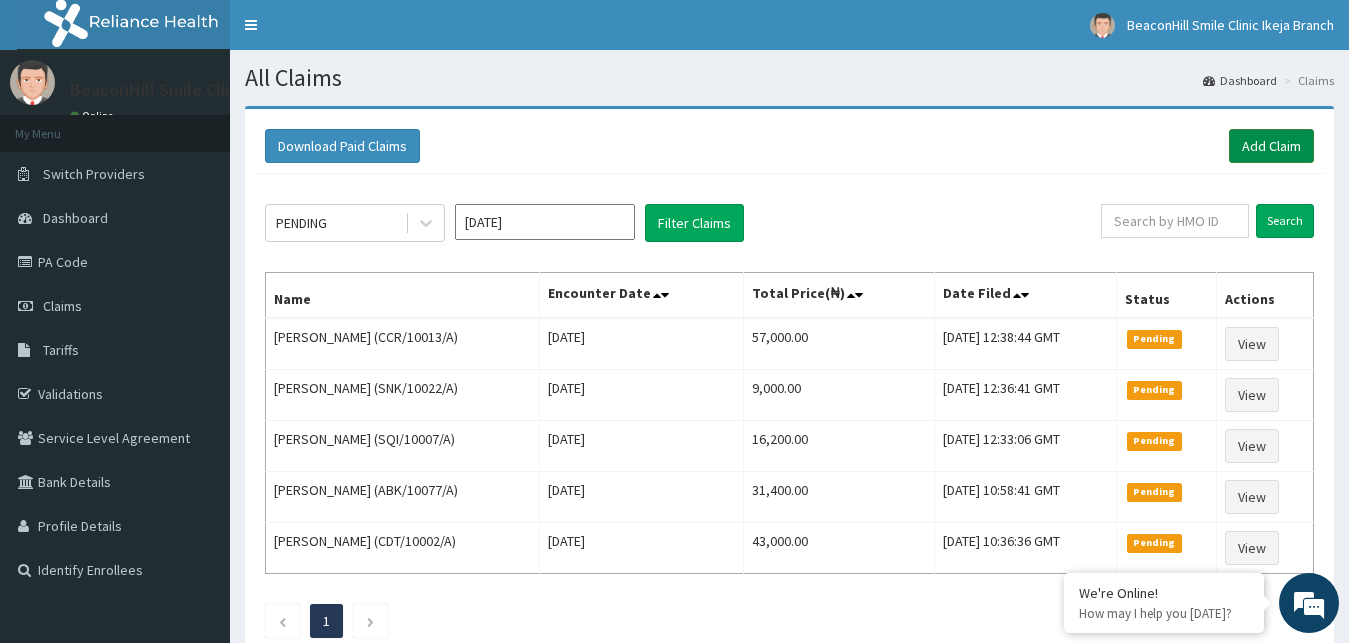 click on "Add Claim" at bounding box center (1271, 146) 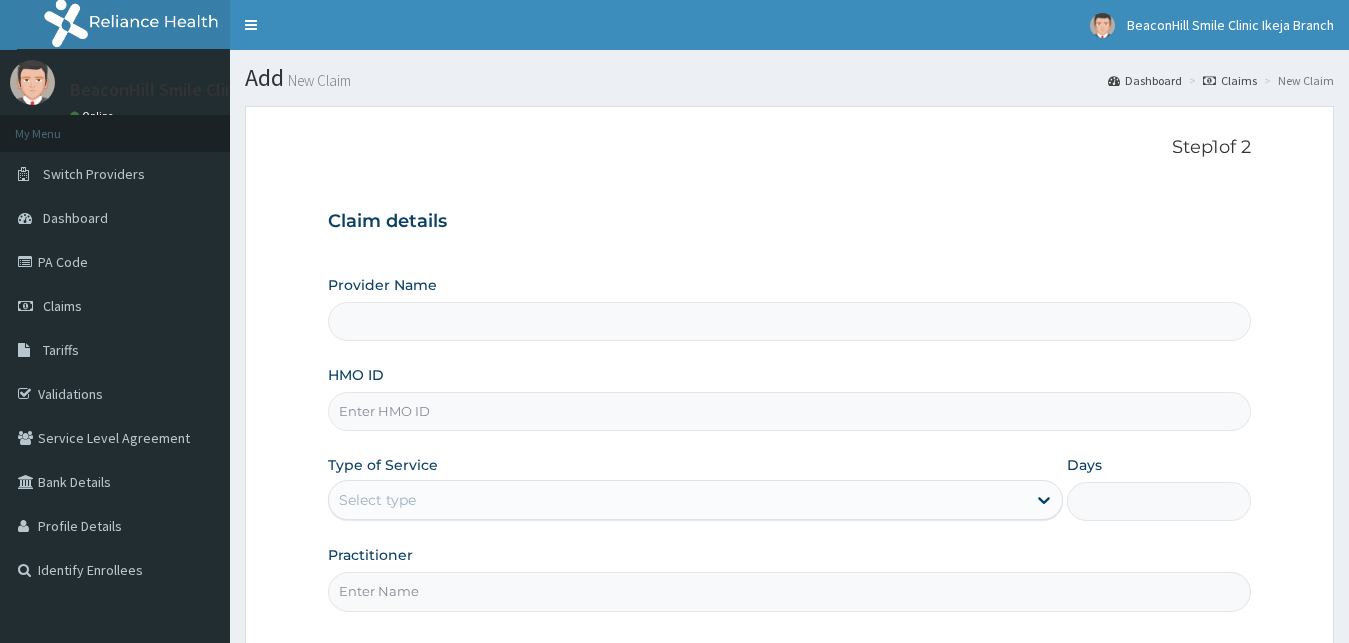 scroll, scrollTop: 0, scrollLeft: 0, axis: both 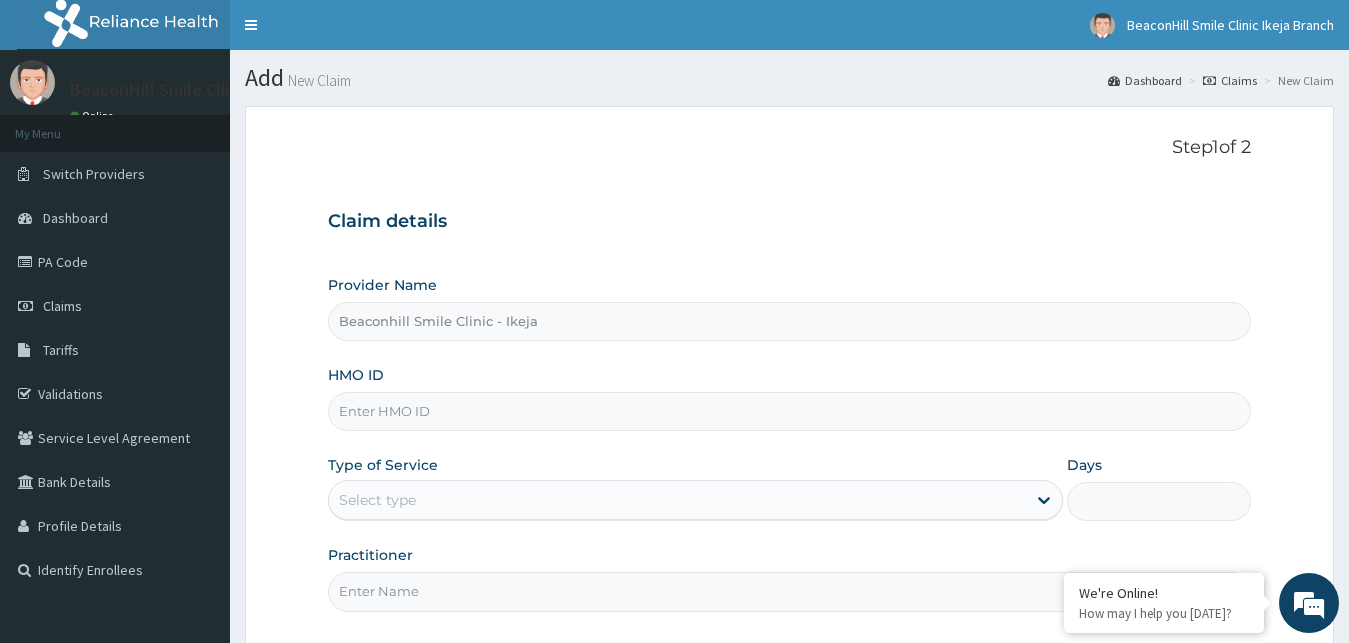click on "Beaconhill Smile Clinic - Ikeja" at bounding box center (790, 321) 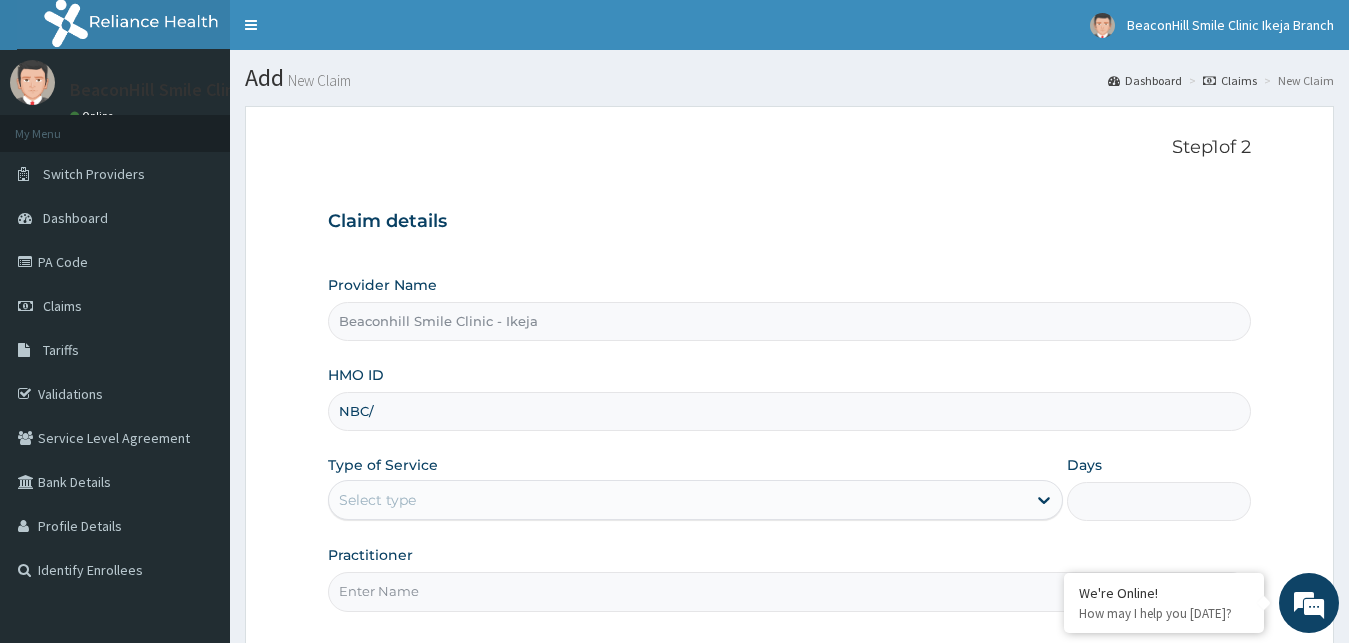 scroll, scrollTop: 0, scrollLeft: 0, axis: both 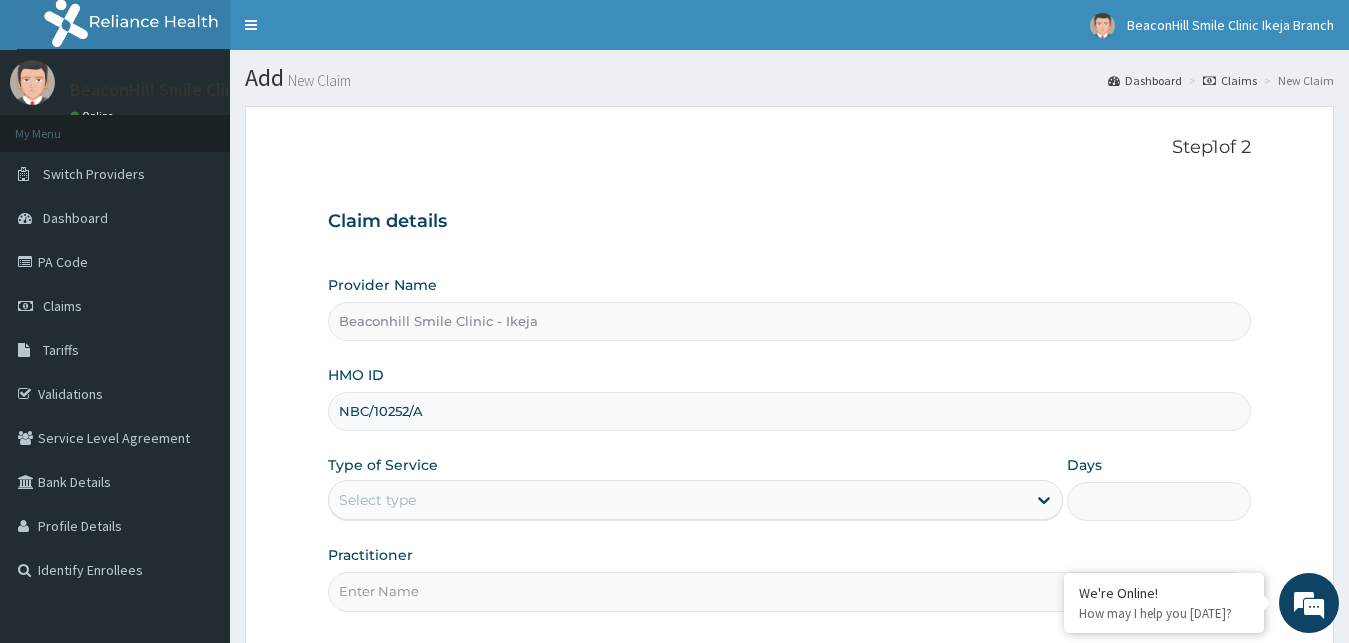 type on "NBC/10252/A" 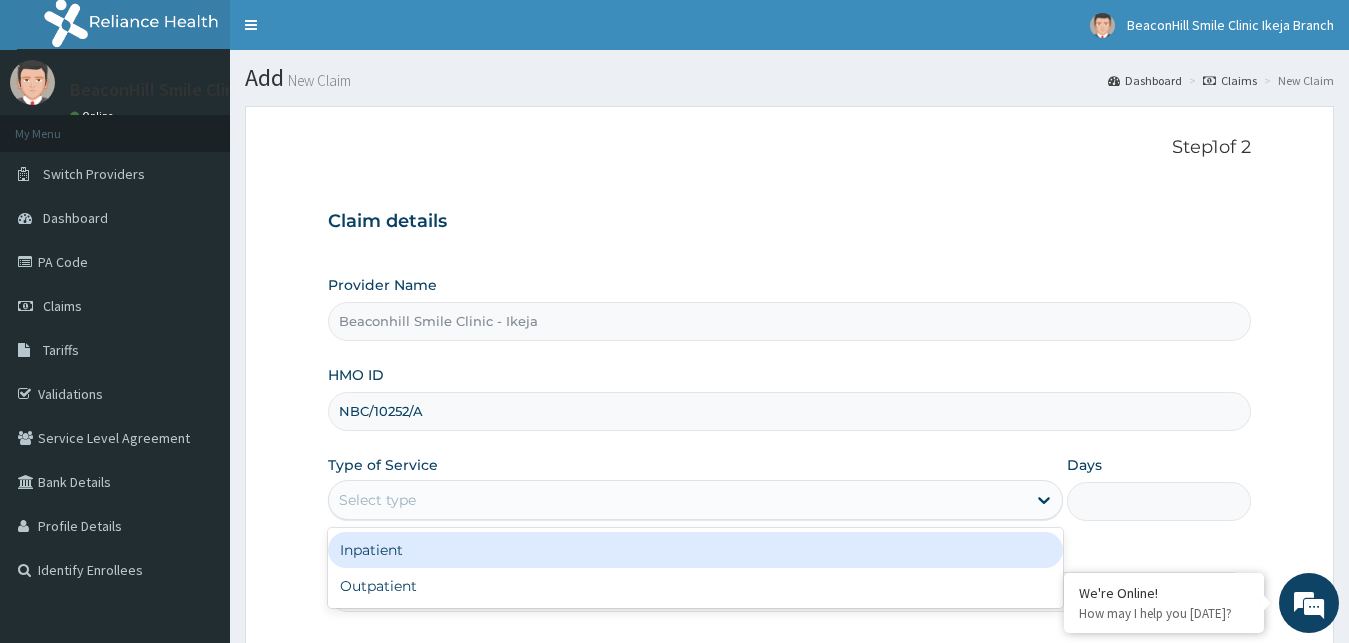 click on "Select type" at bounding box center [696, 500] 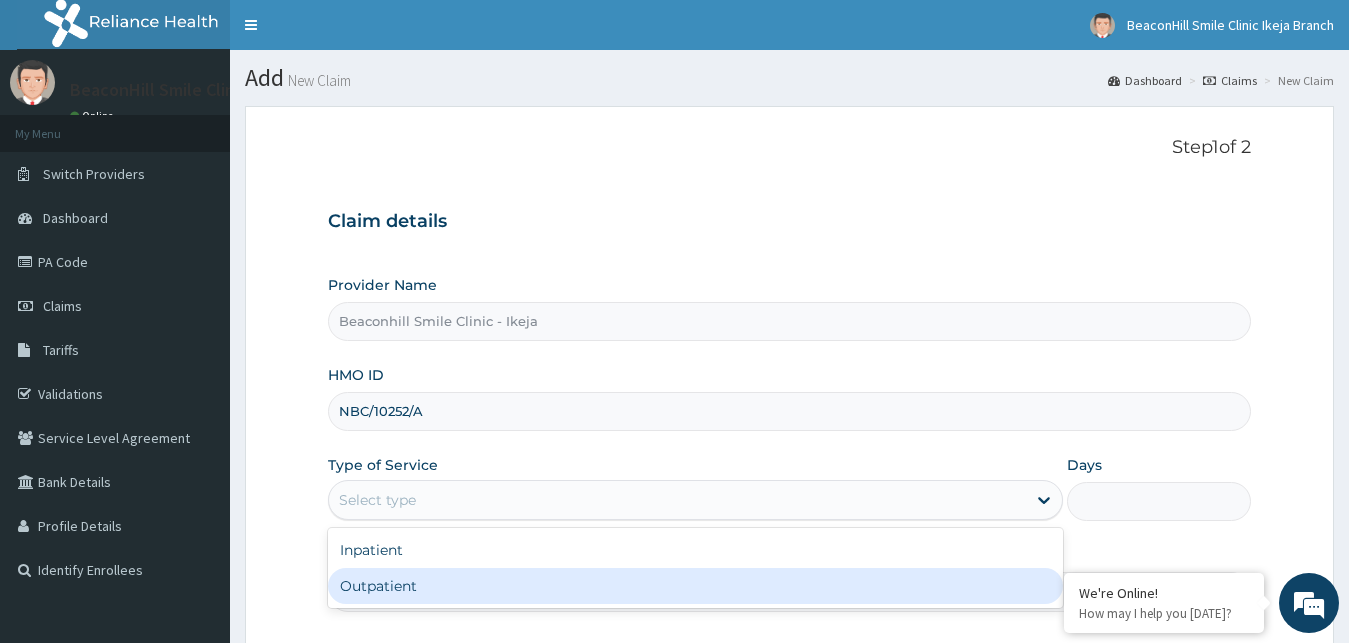 click on "Outpatient" at bounding box center [696, 586] 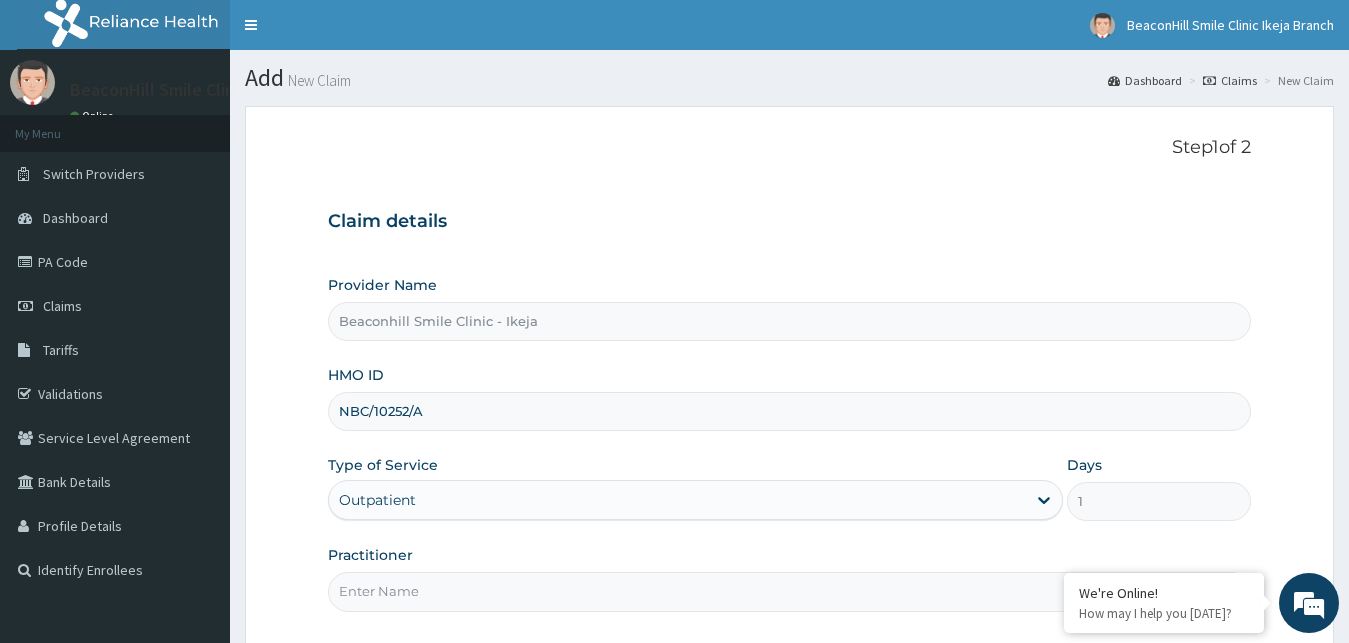 scroll, scrollTop: 102, scrollLeft: 0, axis: vertical 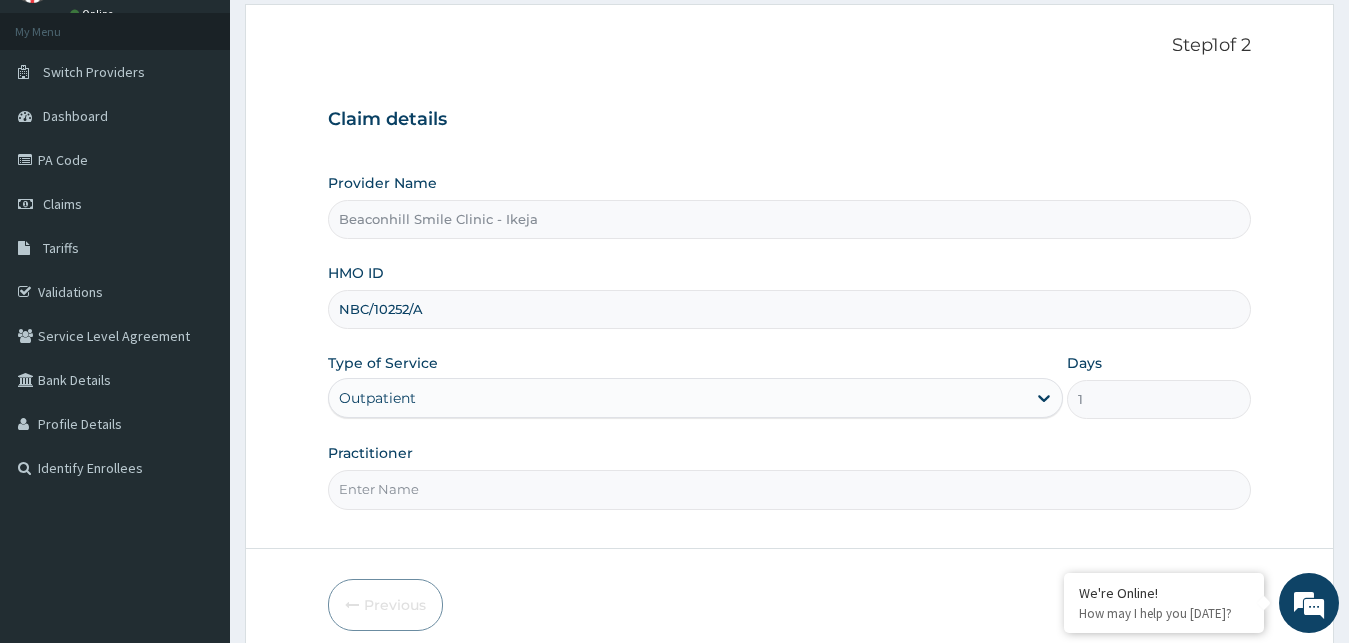 click on "Practitioner" at bounding box center (790, 489) 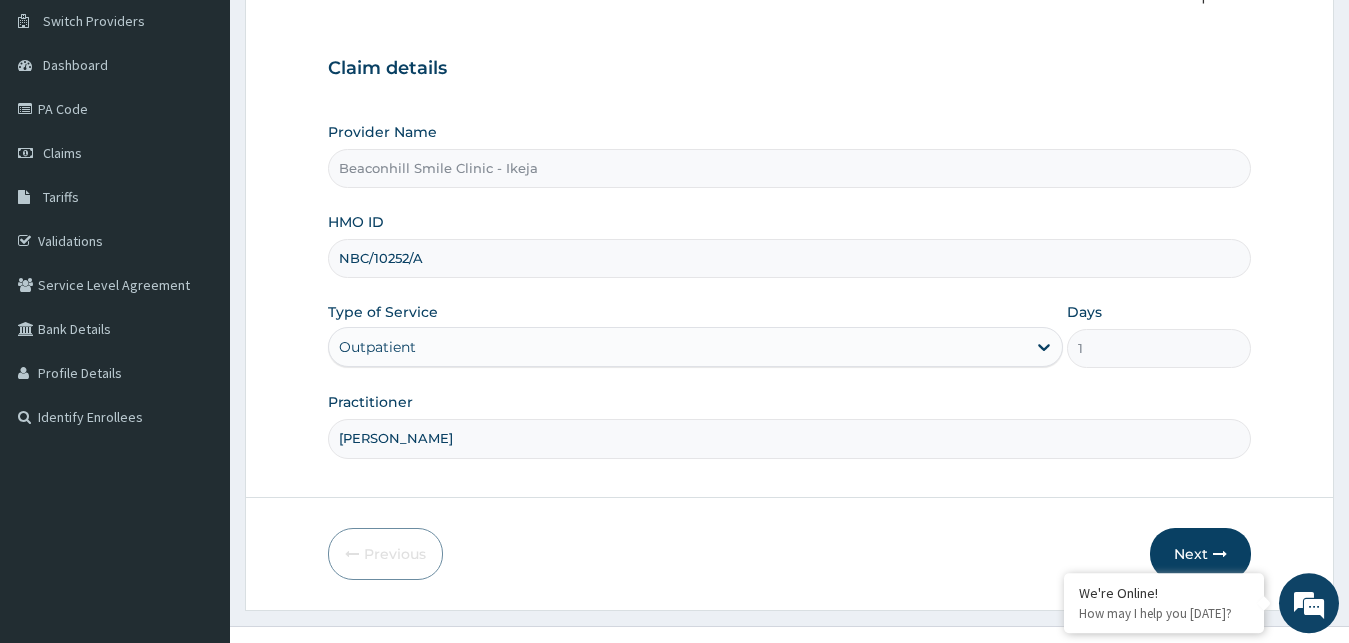 scroll, scrollTop: 187, scrollLeft: 0, axis: vertical 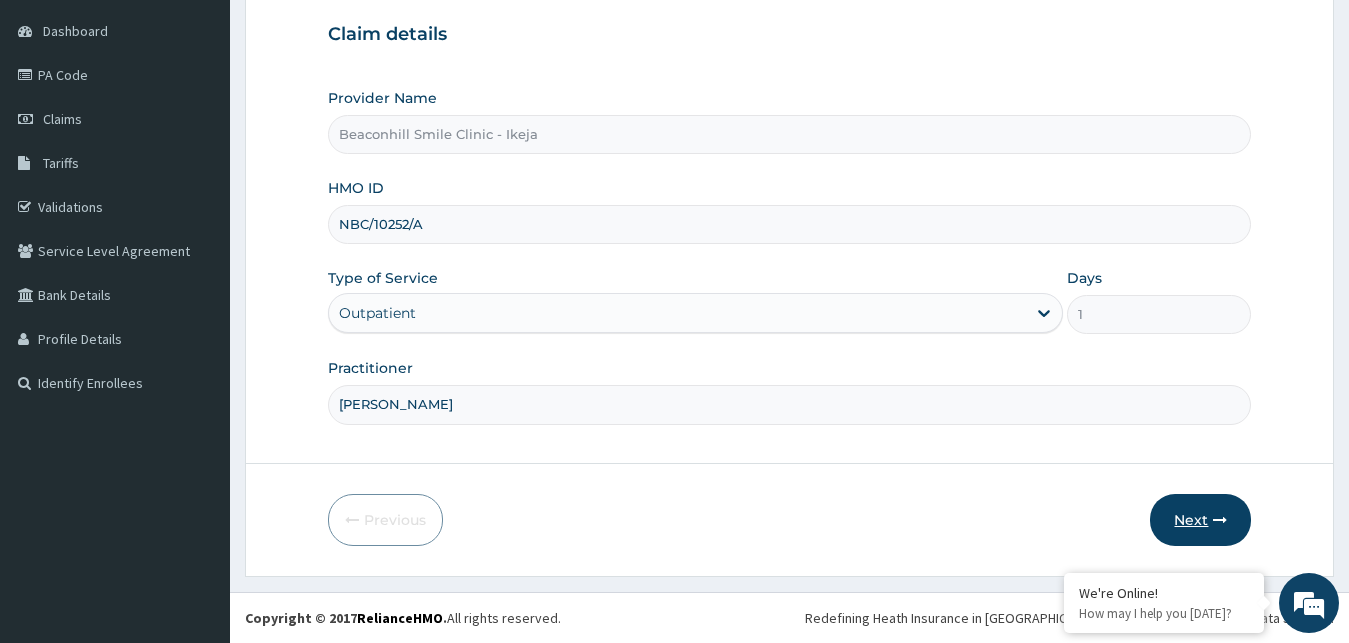 type on "DR. ANTHONY" 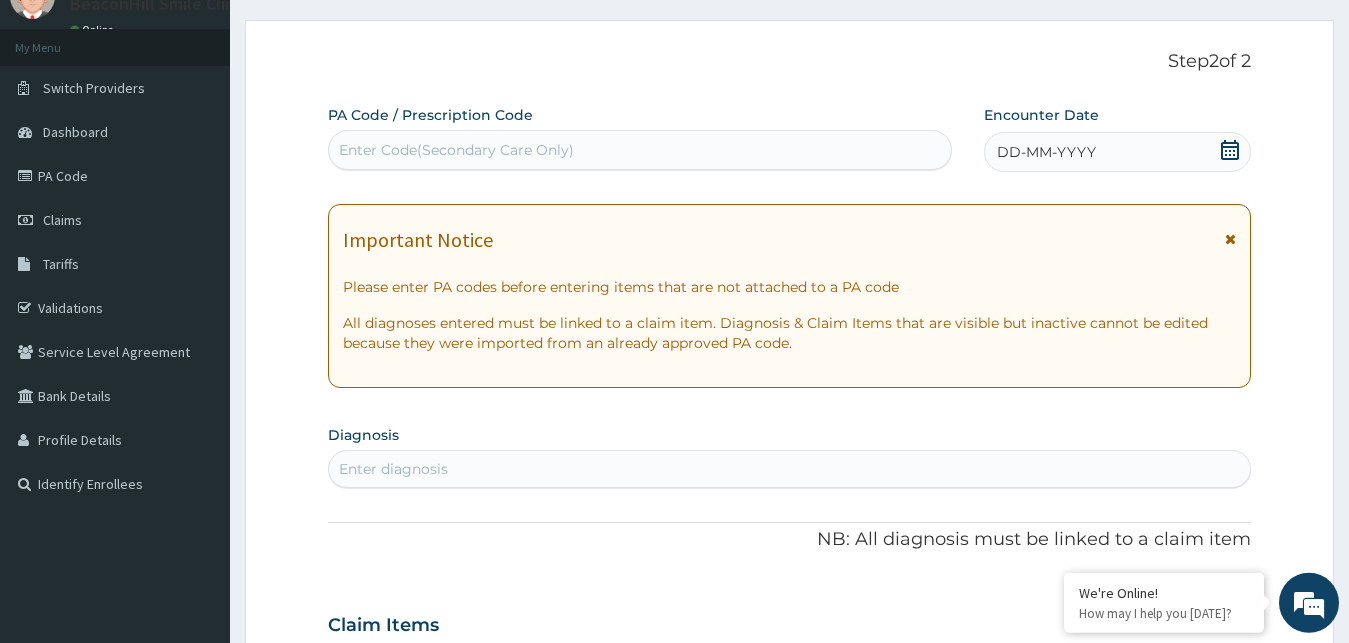 scroll, scrollTop: 85, scrollLeft: 0, axis: vertical 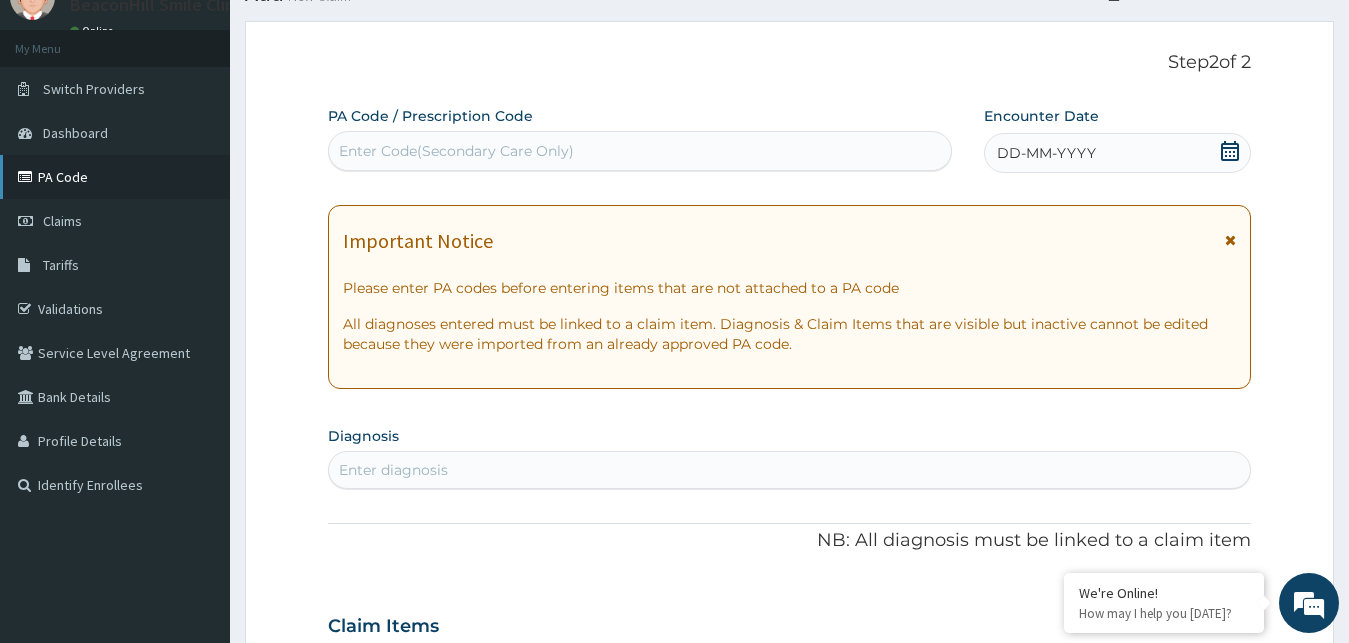 click on "PA Code" at bounding box center [115, 177] 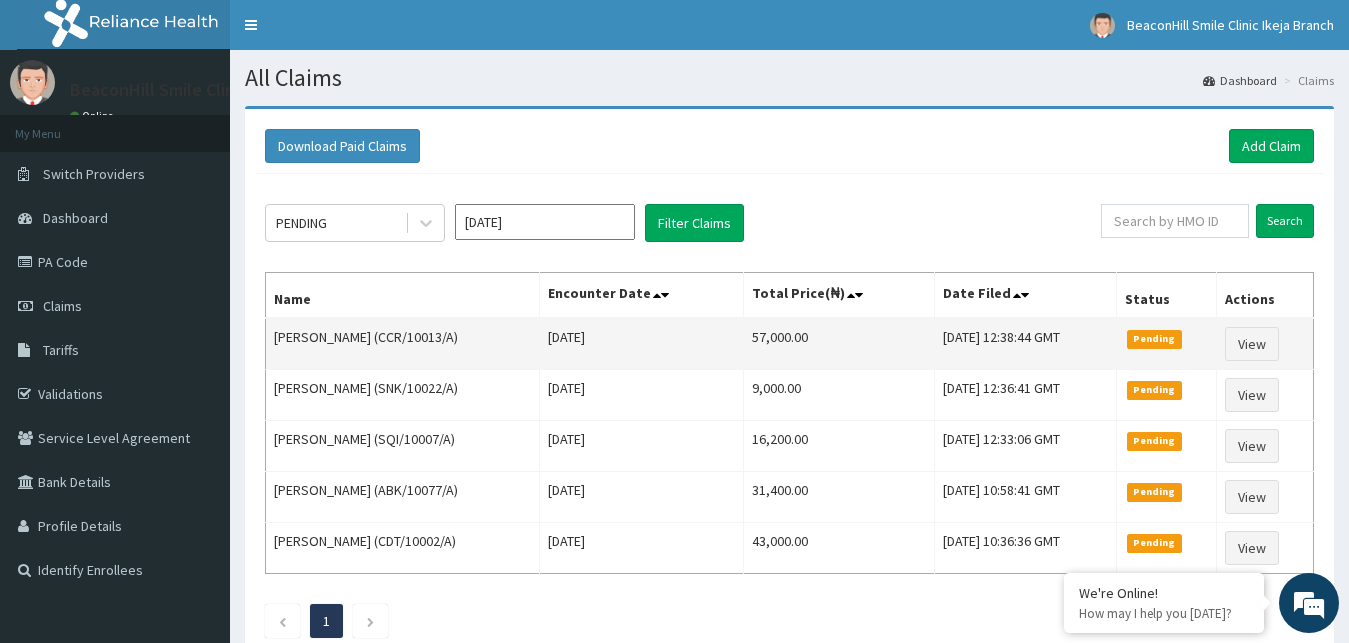 scroll, scrollTop: 0, scrollLeft: 0, axis: both 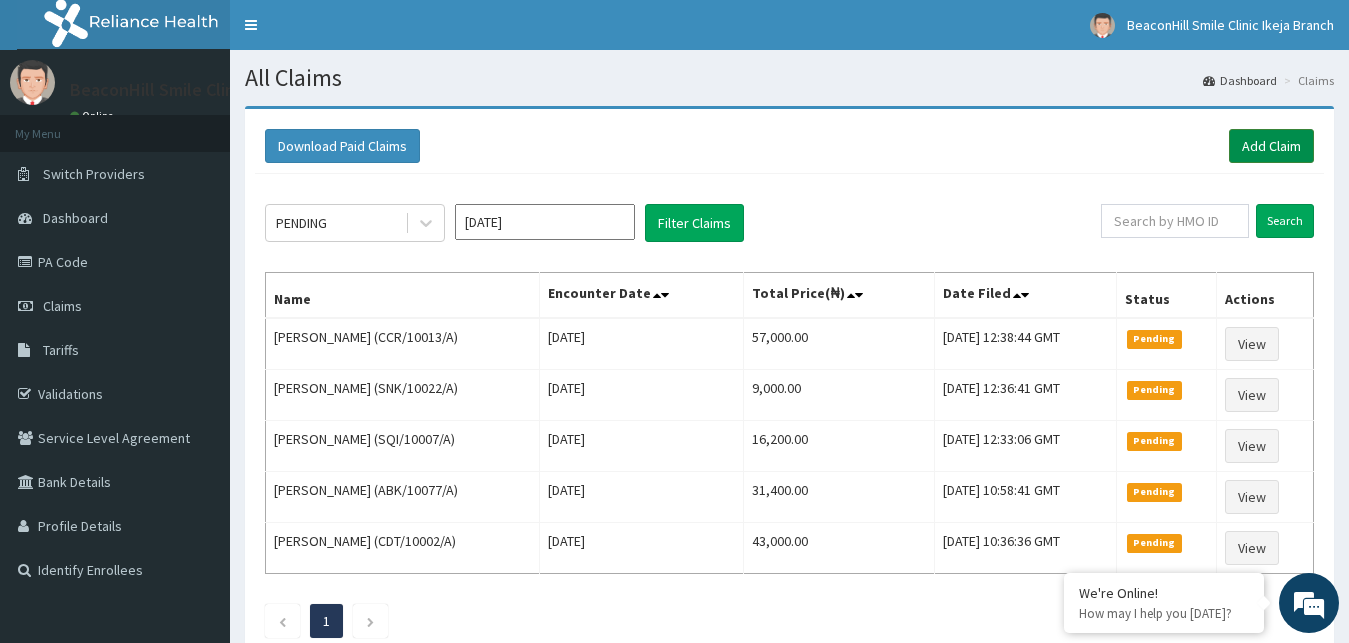 click on "Add Claim" at bounding box center [1271, 146] 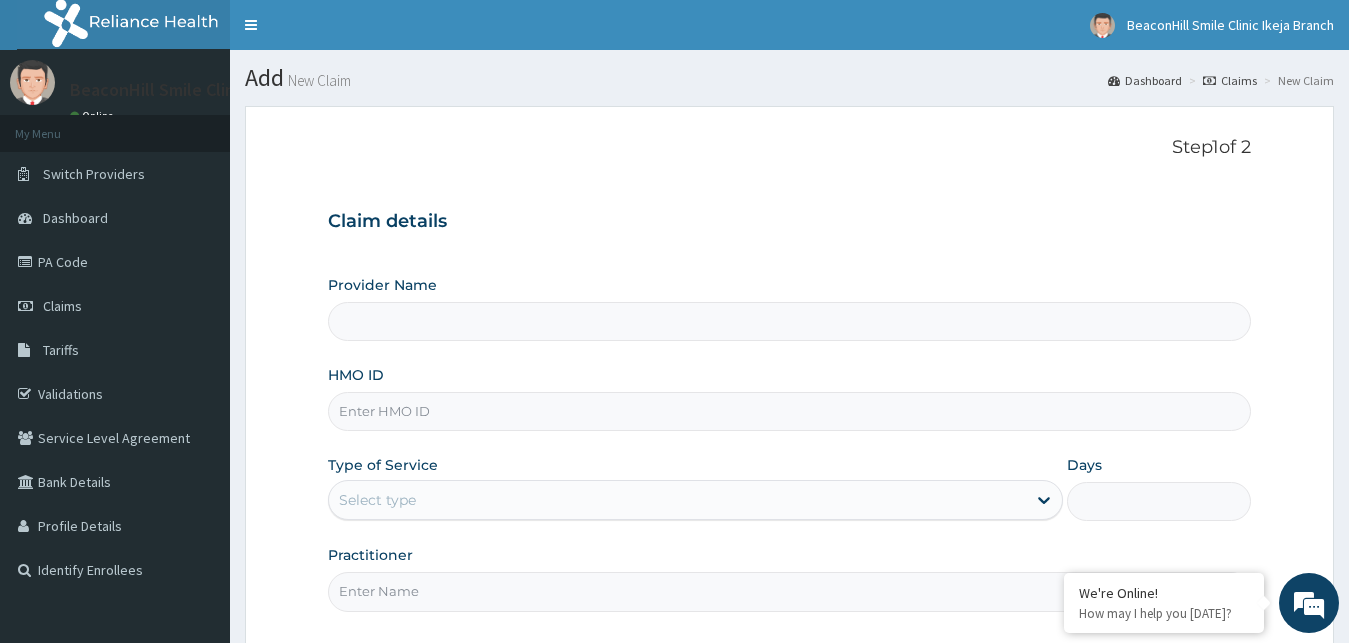 scroll, scrollTop: 0, scrollLeft: 0, axis: both 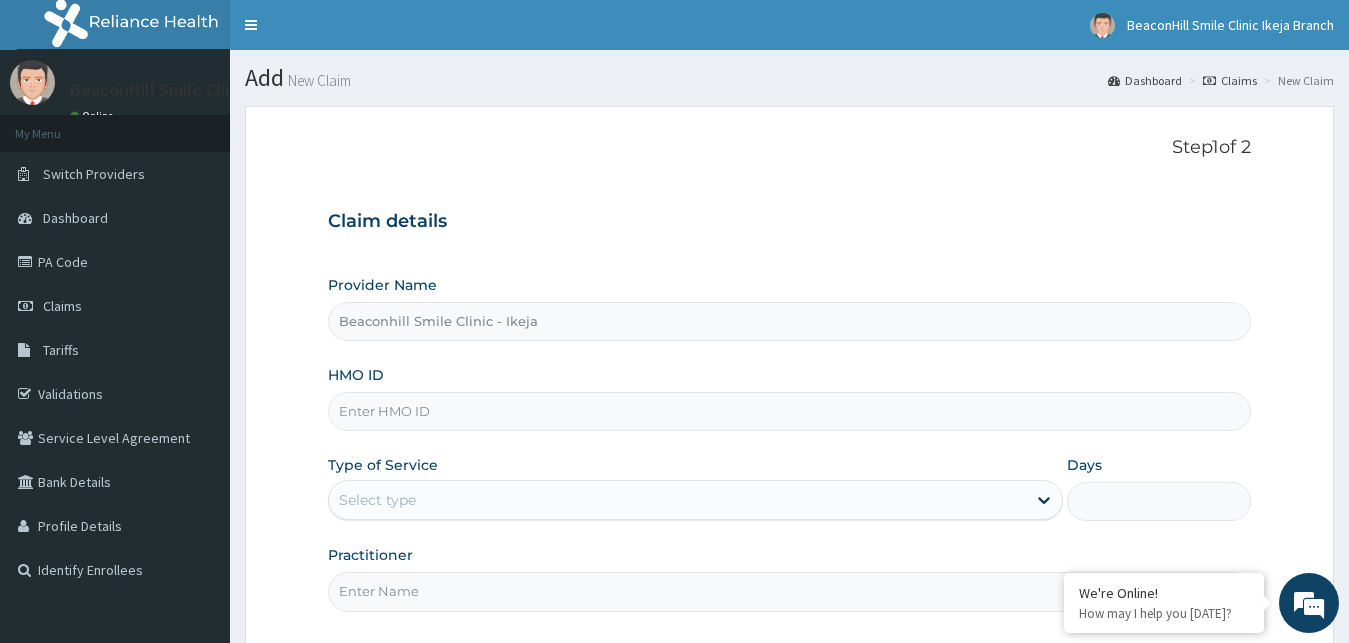 click on "HMO ID" at bounding box center [790, 411] 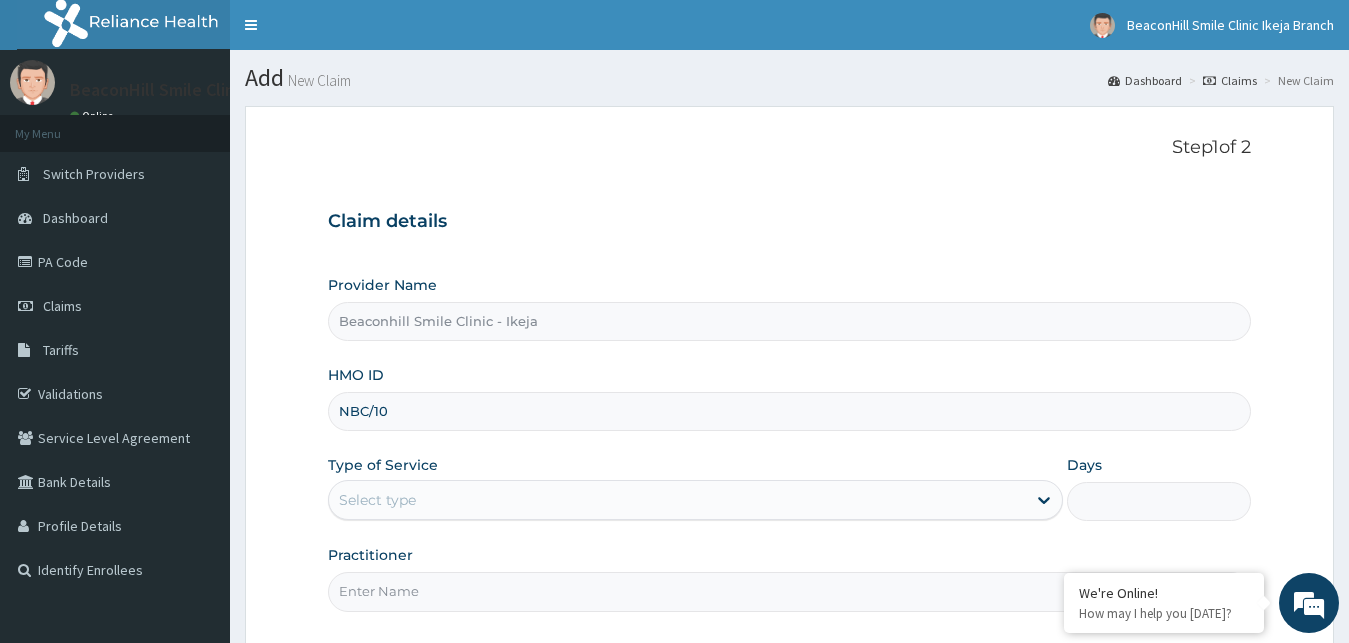 scroll, scrollTop: 0, scrollLeft: 0, axis: both 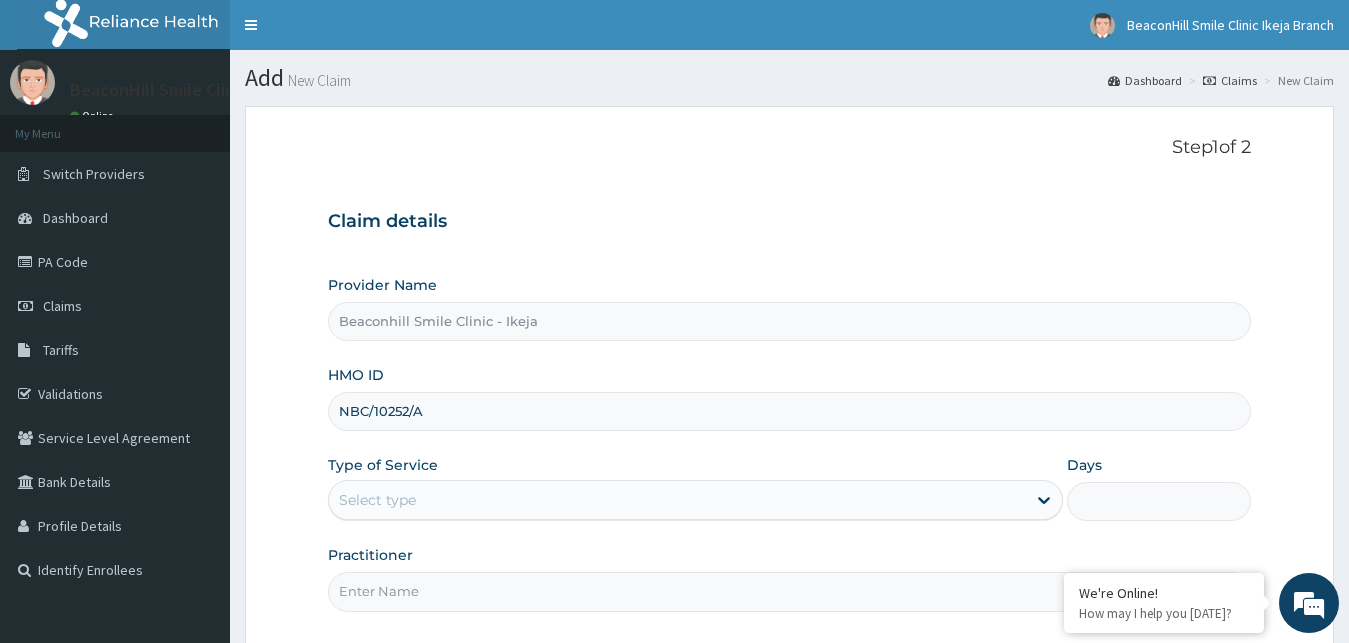type on "NBC/10252/A" 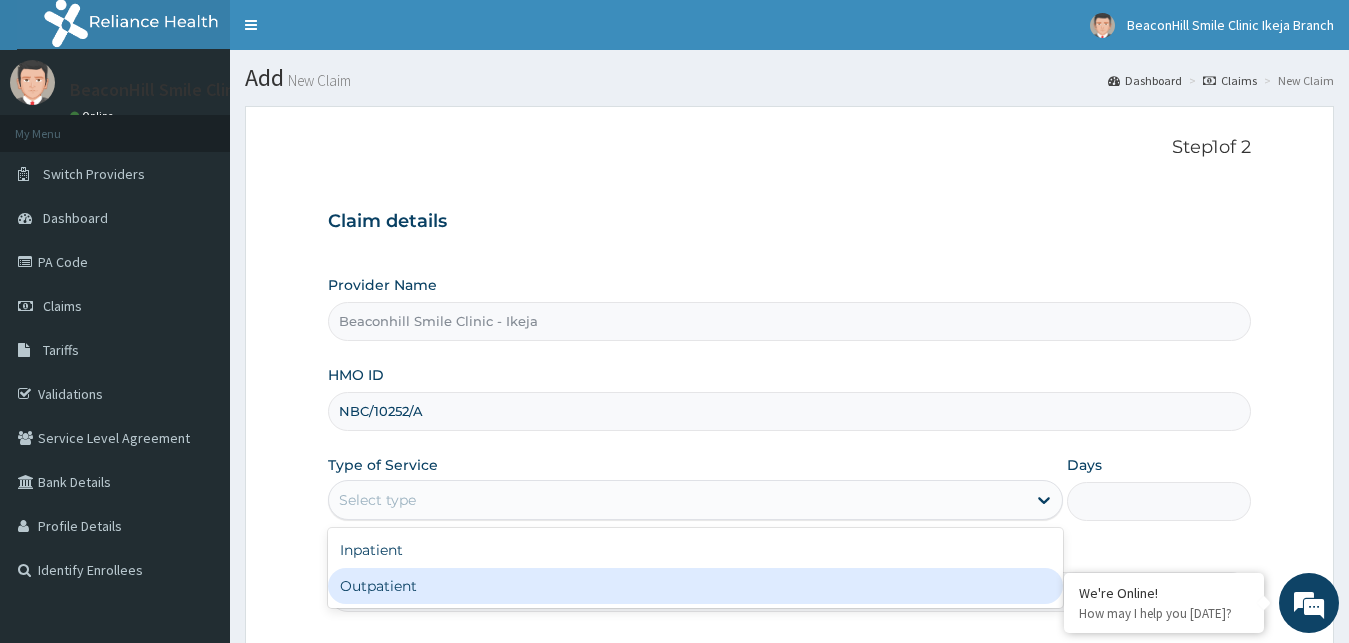 click on "Outpatient" at bounding box center (696, 586) 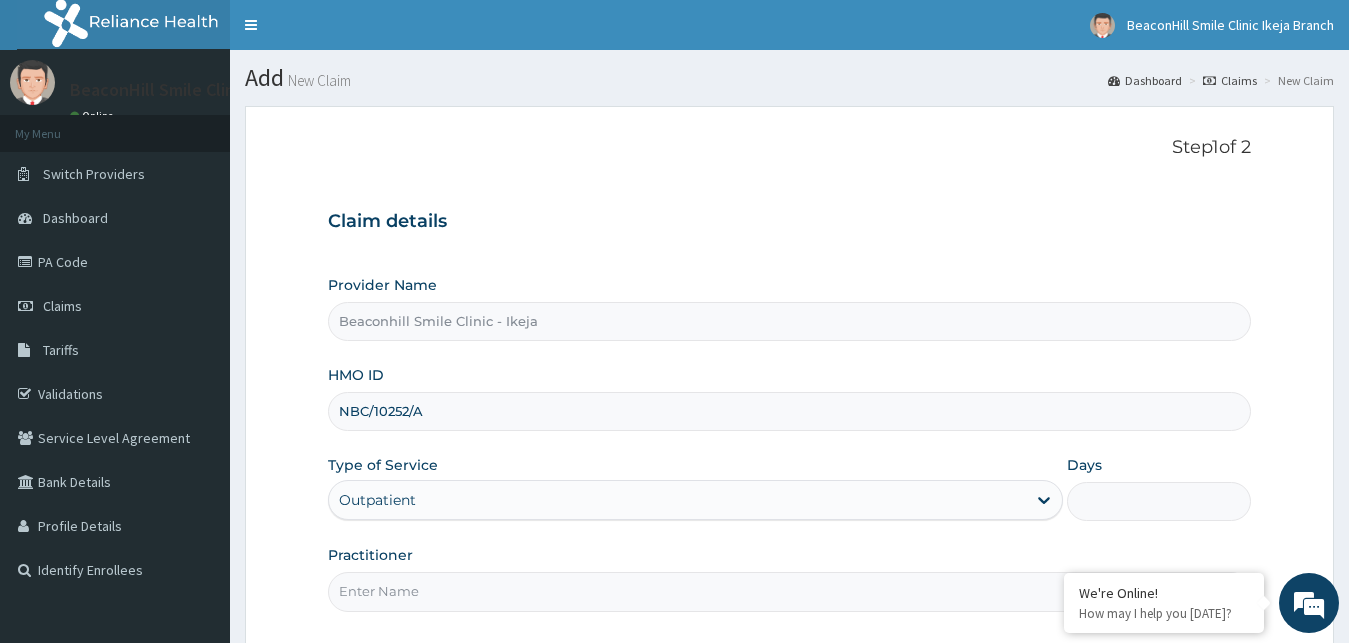 type on "1" 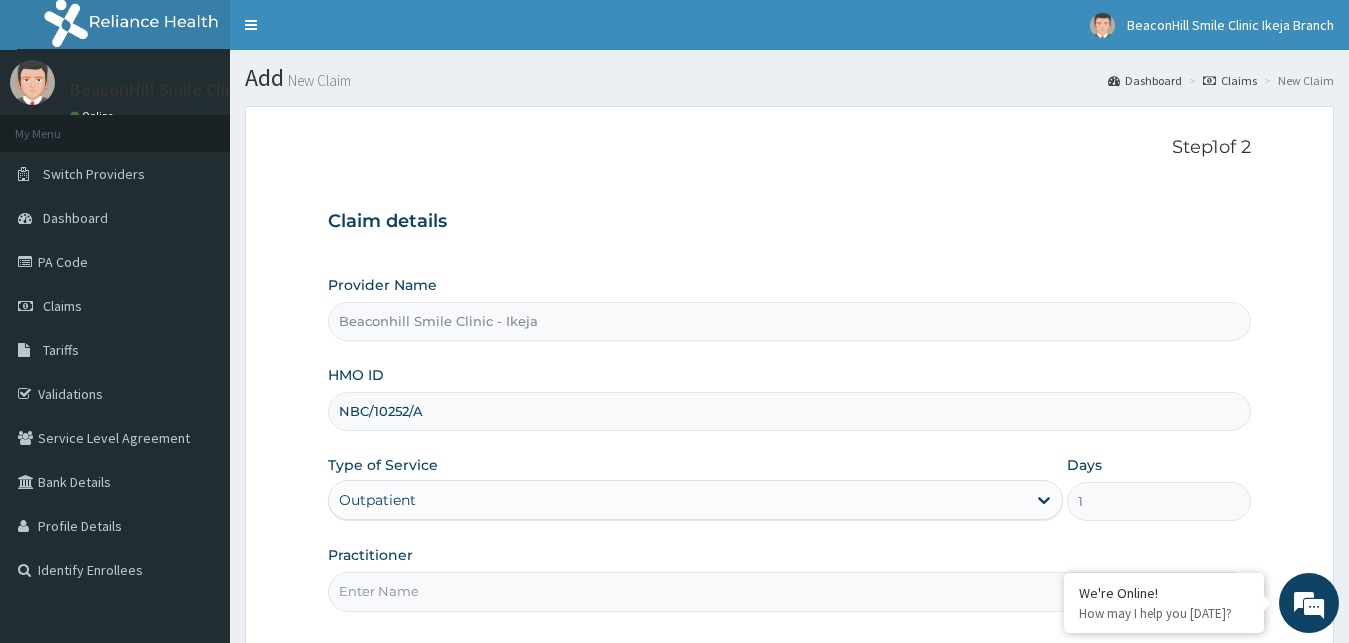 click on "Practitioner" at bounding box center (790, 591) 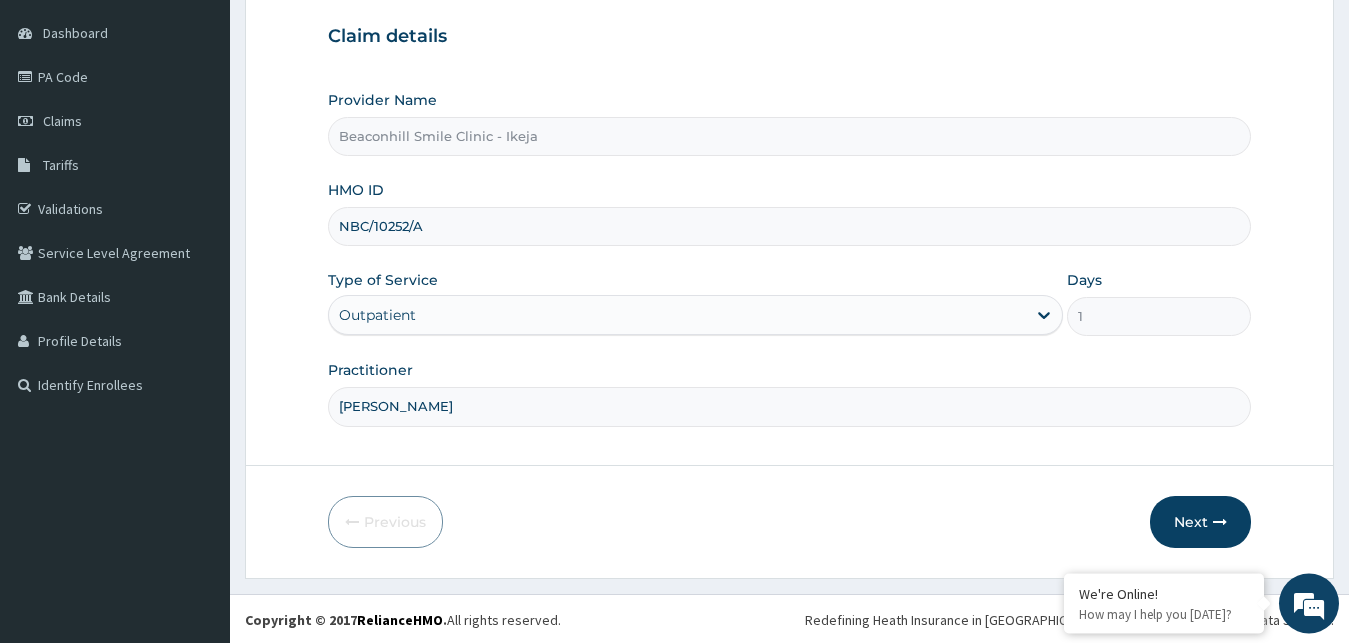 scroll, scrollTop: 187, scrollLeft: 0, axis: vertical 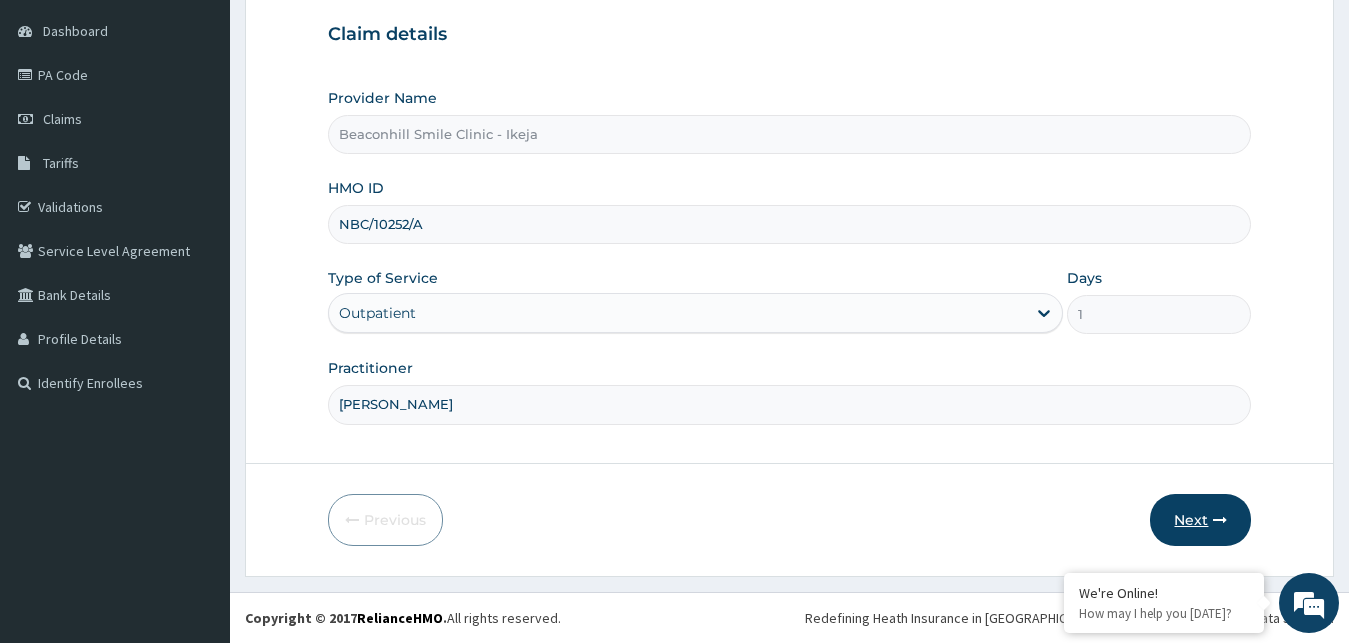 type on "DR. ANTHONY" 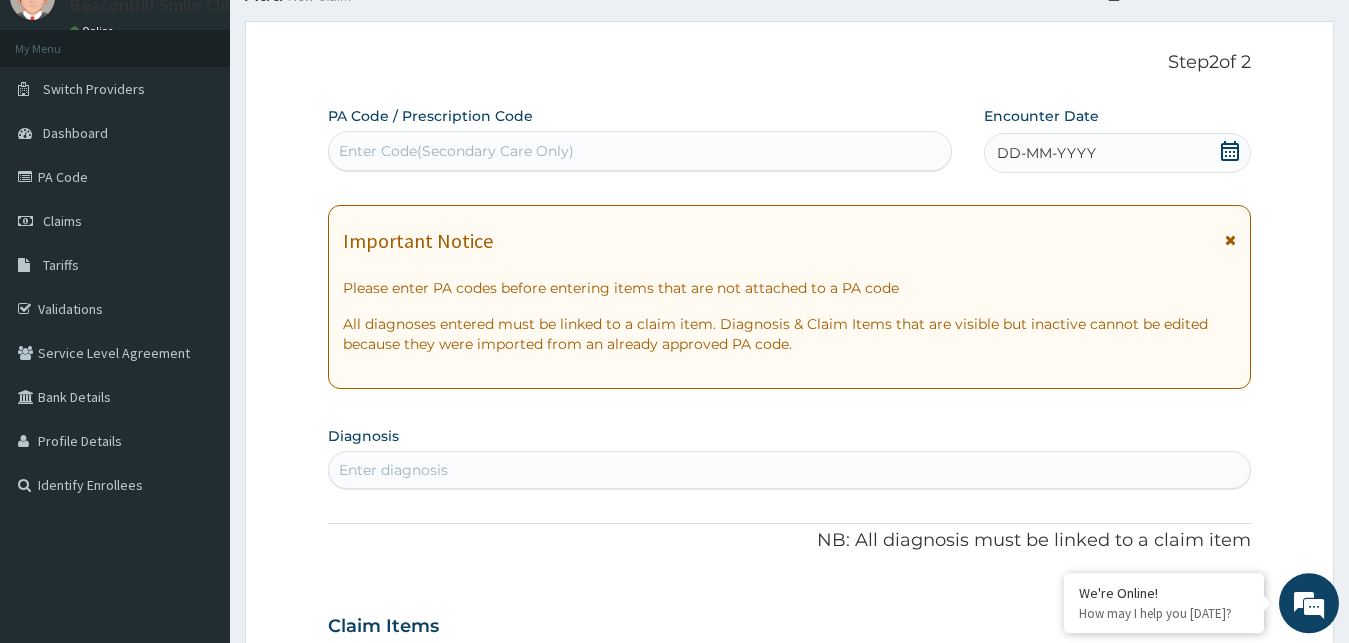 scroll, scrollTop: 0, scrollLeft: 0, axis: both 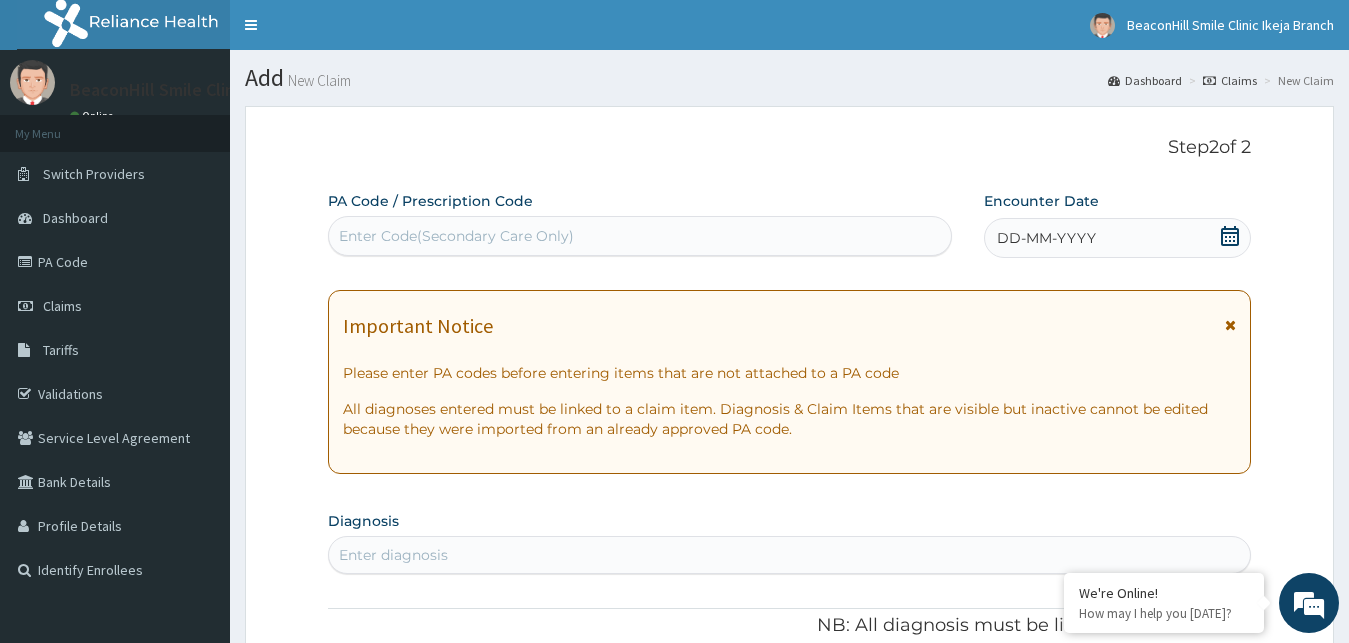 click on "Enter Code(Secondary Care Only)" at bounding box center [640, 236] 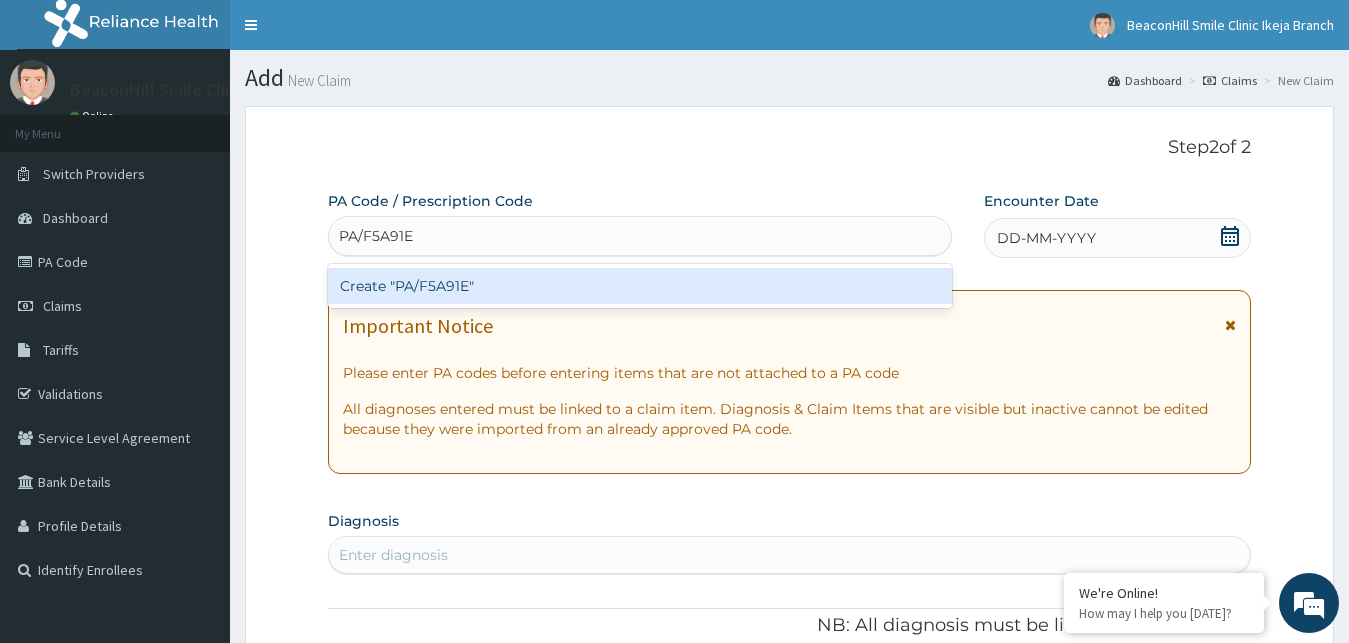 click on "Create "PA/F5A91E"" at bounding box center (640, 286) 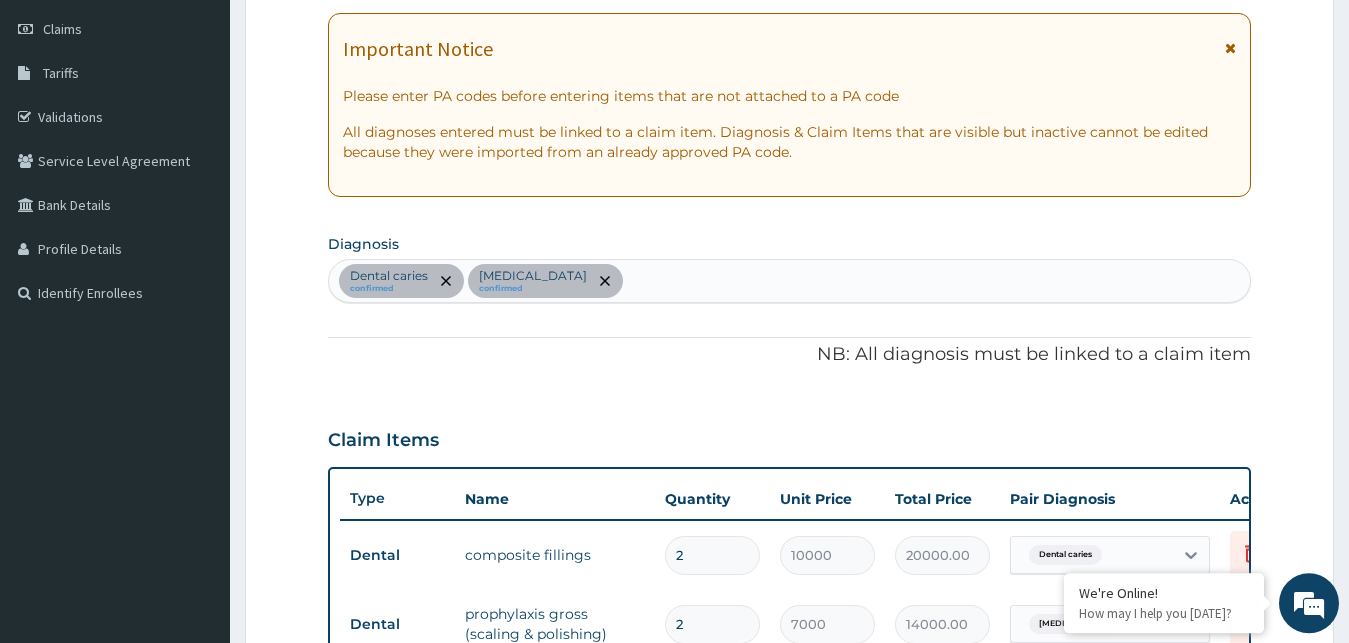 scroll, scrollTop: 175, scrollLeft: 0, axis: vertical 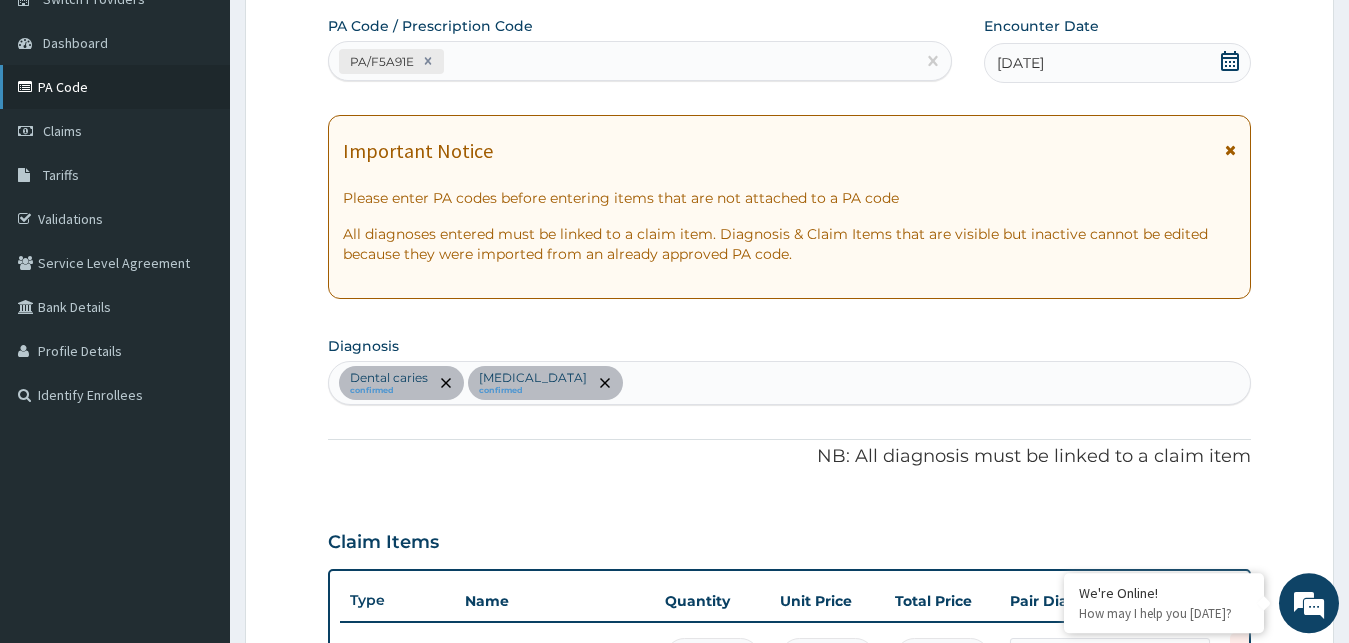 click on "PA Code" at bounding box center (115, 87) 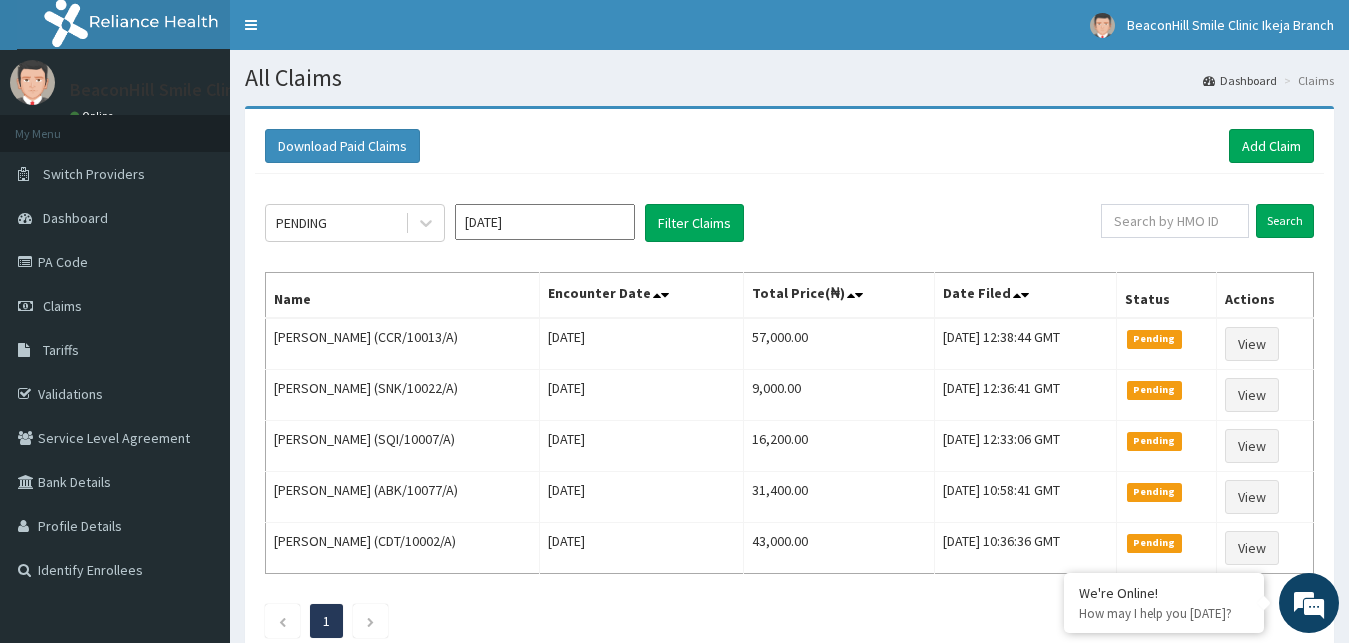 scroll, scrollTop: 132, scrollLeft: 0, axis: vertical 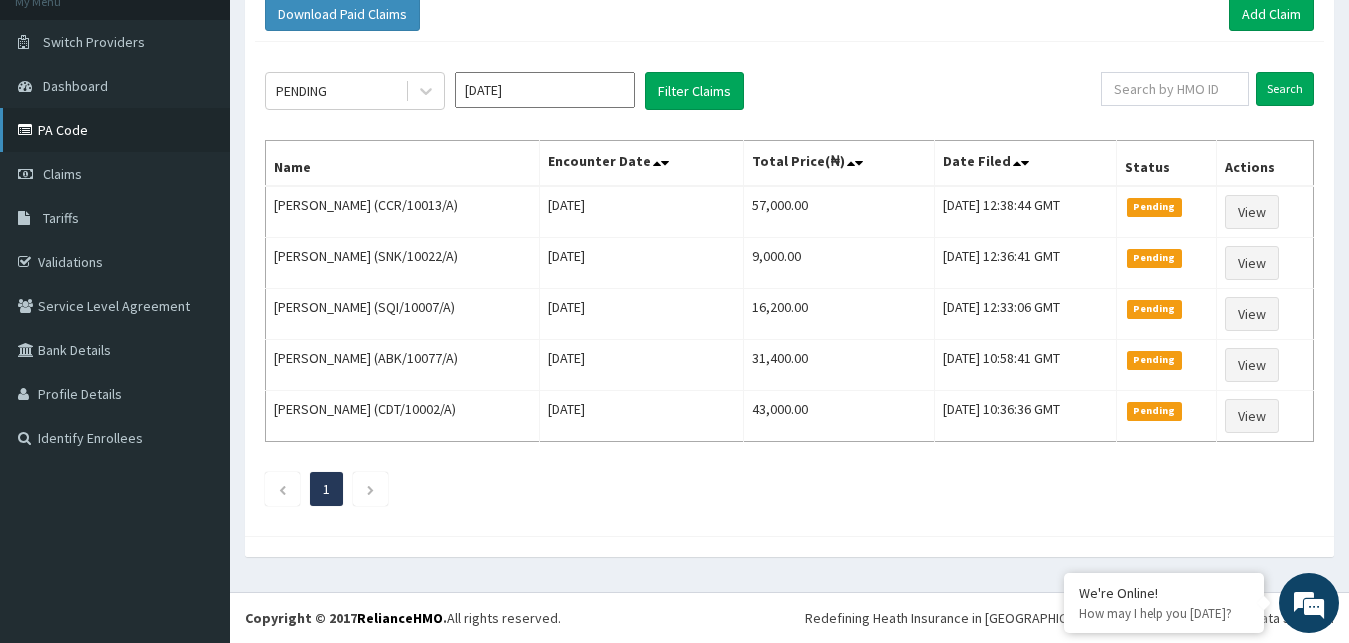 click on "PA Code" at bounding box center [115, 130] 